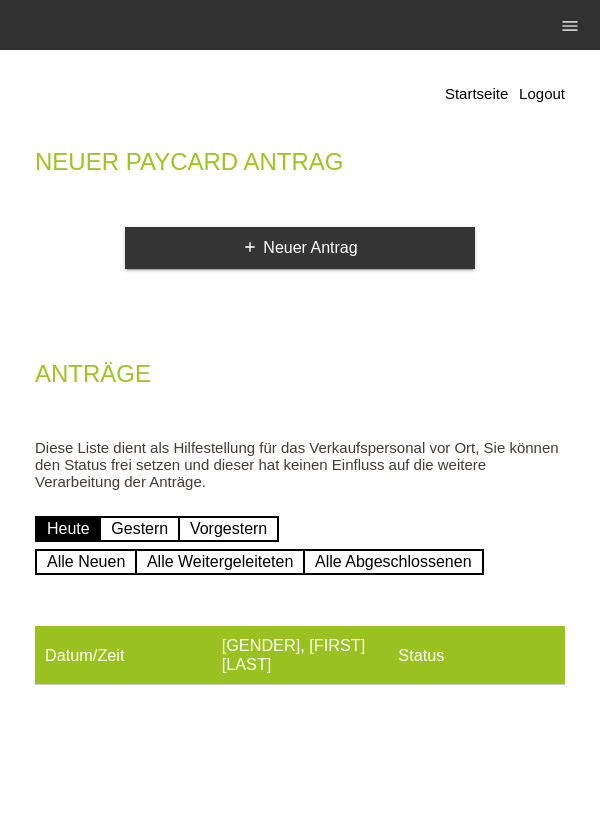 scroll, scrollTop: 0, scrollLeft: 0, axis: both 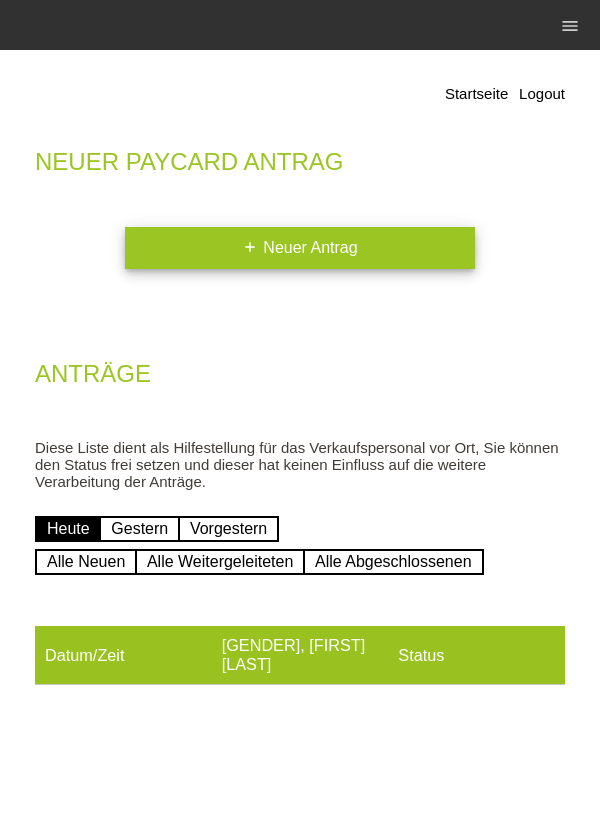 click on "add  Neuer Antrag" at bounding box center (300, 248) 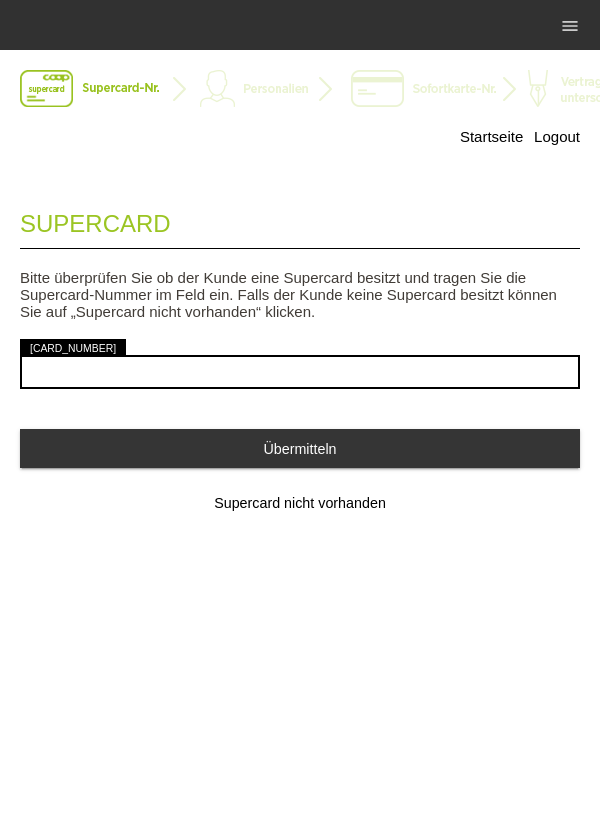 scroll, scrollTop: 0, scrollLeft: 0, axis: both 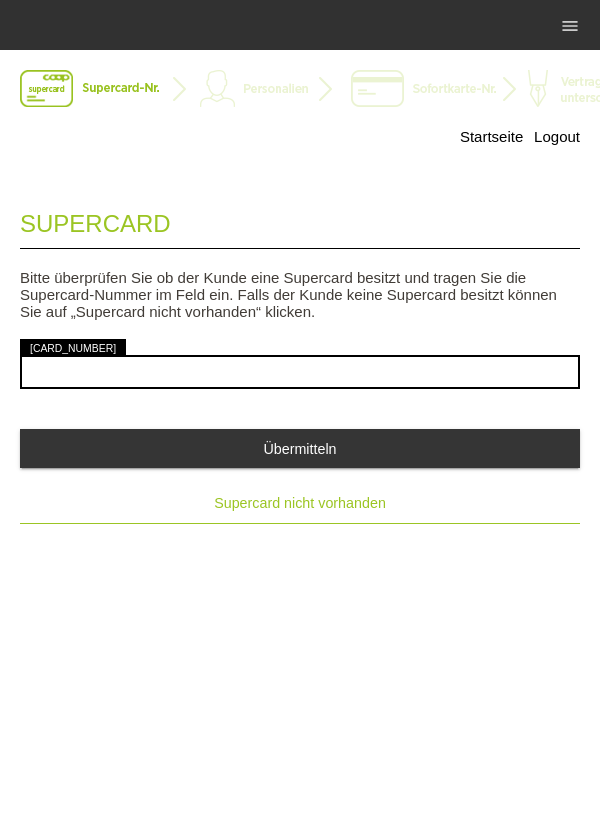 click on "Supercard nicht vorhanden" at bounding box center [300, 503] 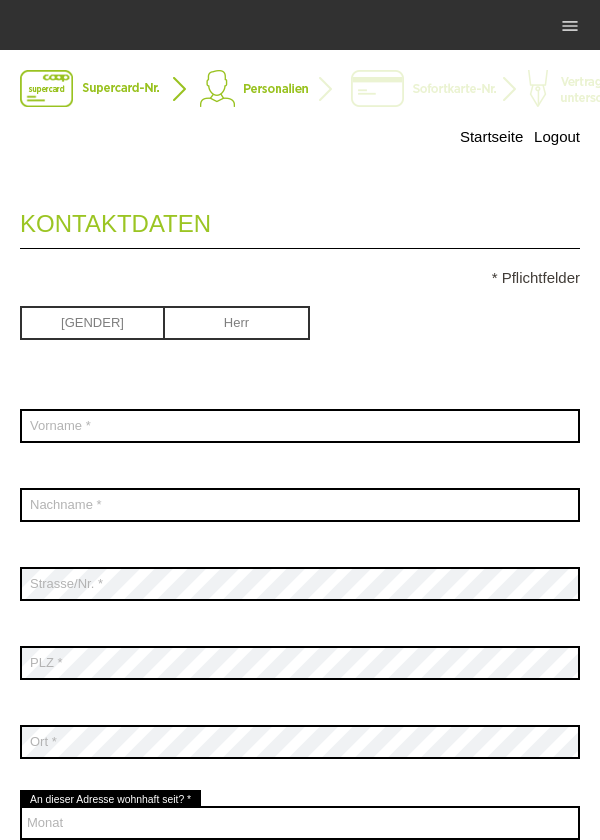 scroll, scrollTop: 0, scrollLeft: 0, axis: both 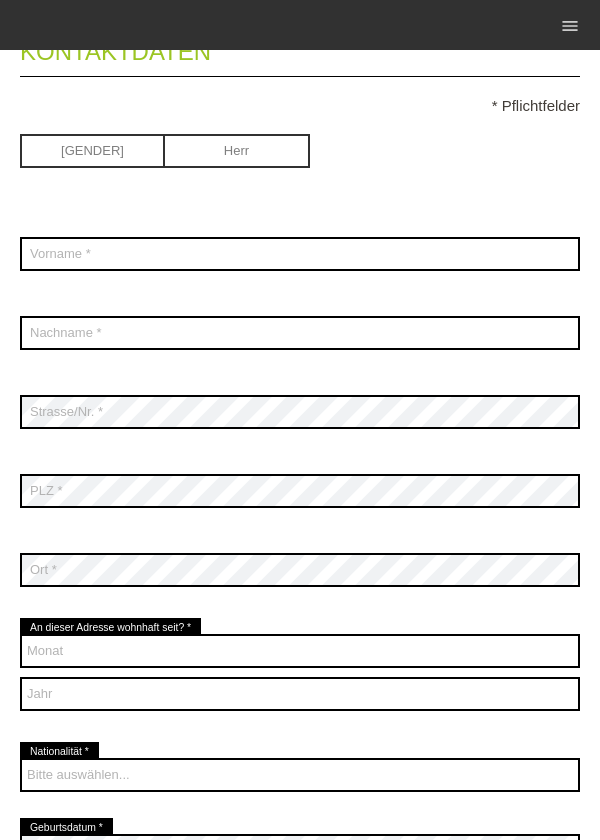 click at bounding box center (237, 149) 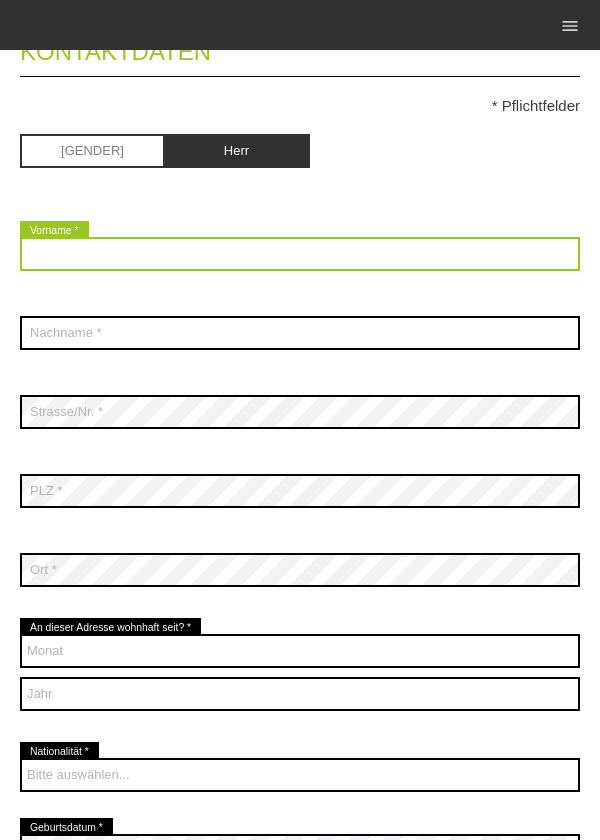 click at bounding box center (300, 254) 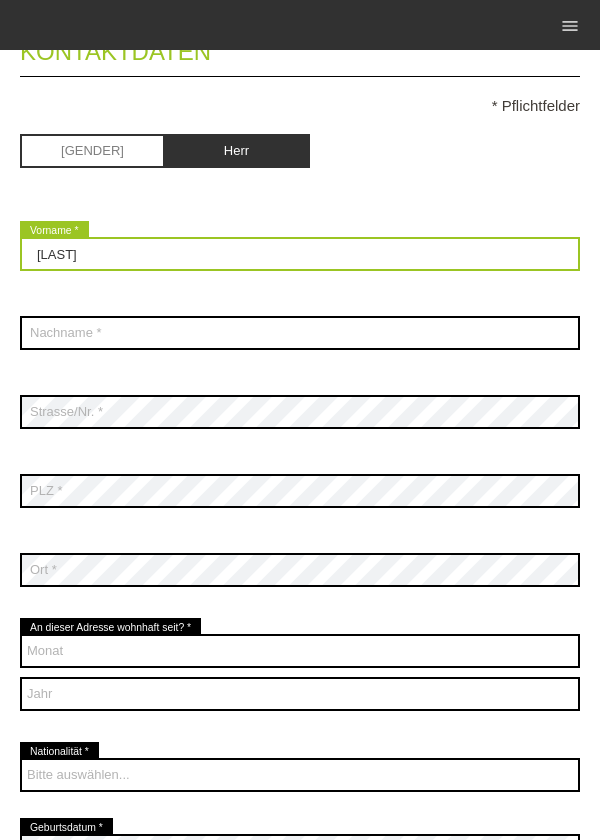 scroll, scrollTop: 216, scrollLeft: 0, axis: vertical 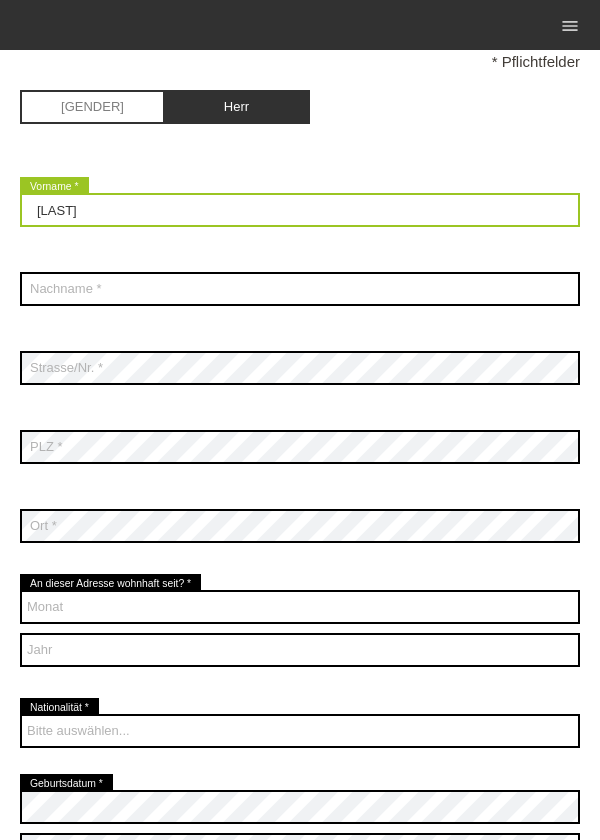 type on "[LAST]" 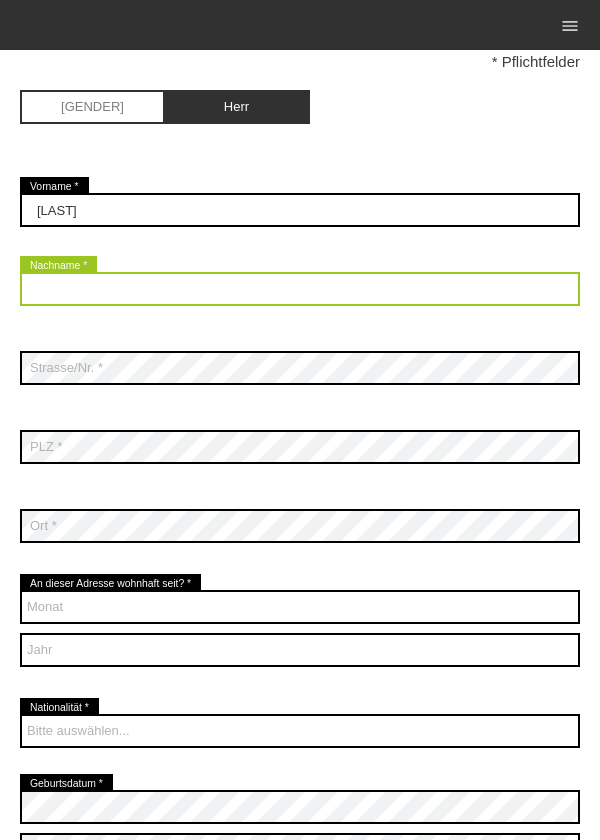 click at bounding box center [300, 289] 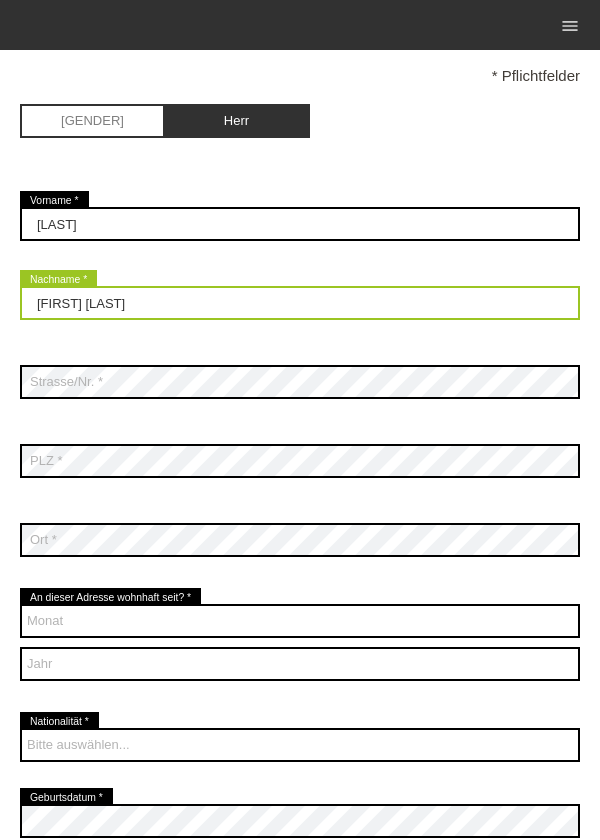 scroll, scrollTop: 189, scrollLeft: 0, axis: vertical 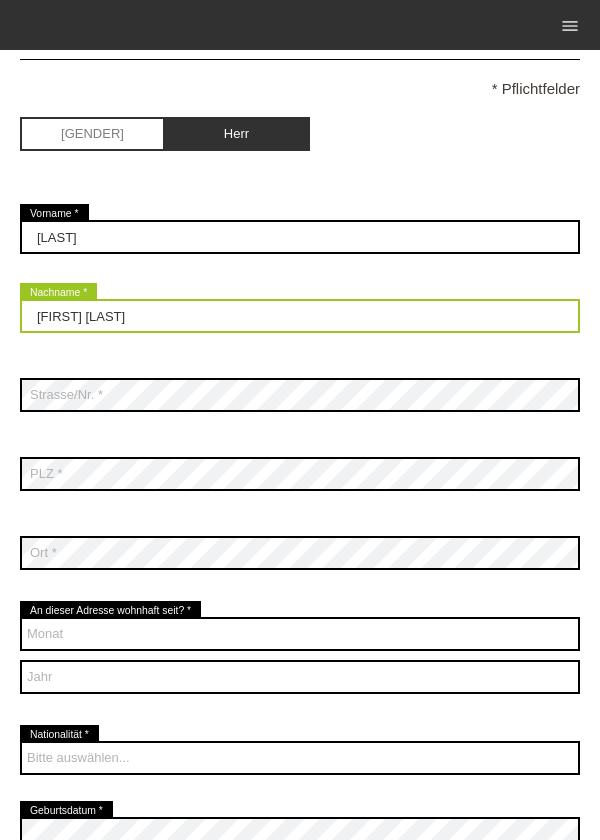 type on "[FIRST] [LAST]" 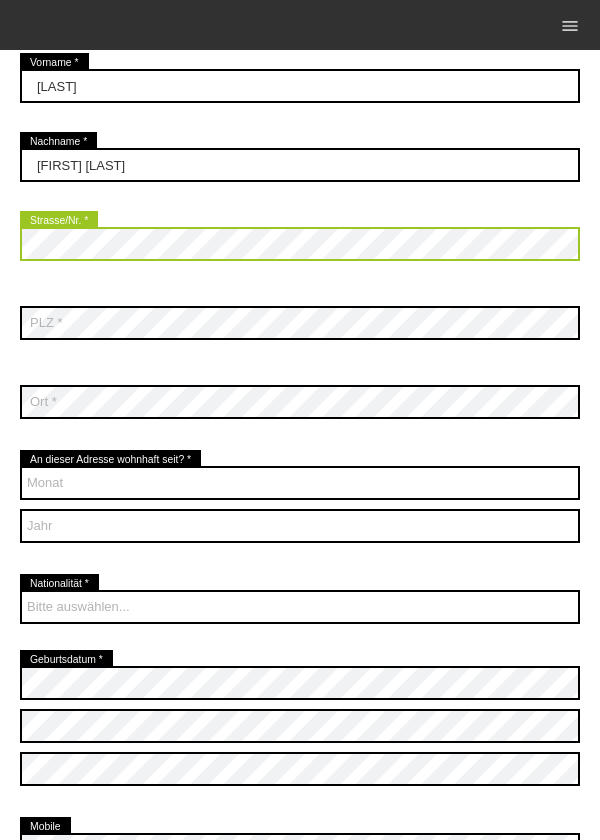scroll, scrollTop: 356, scrollLeft: 0, axis: vertical 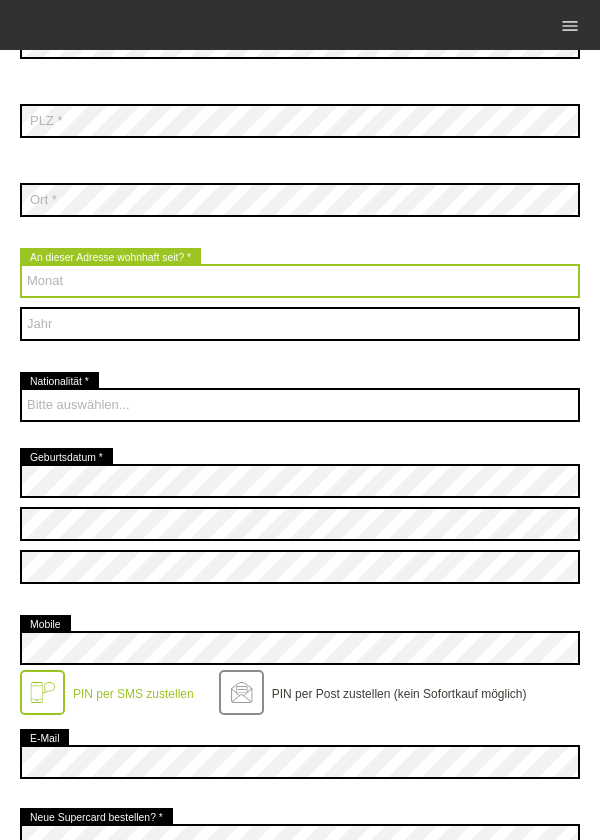 click on "Monat
01
02
03
04
05
06
07
08
09 10 11 12" at bounding box center [300, 281] 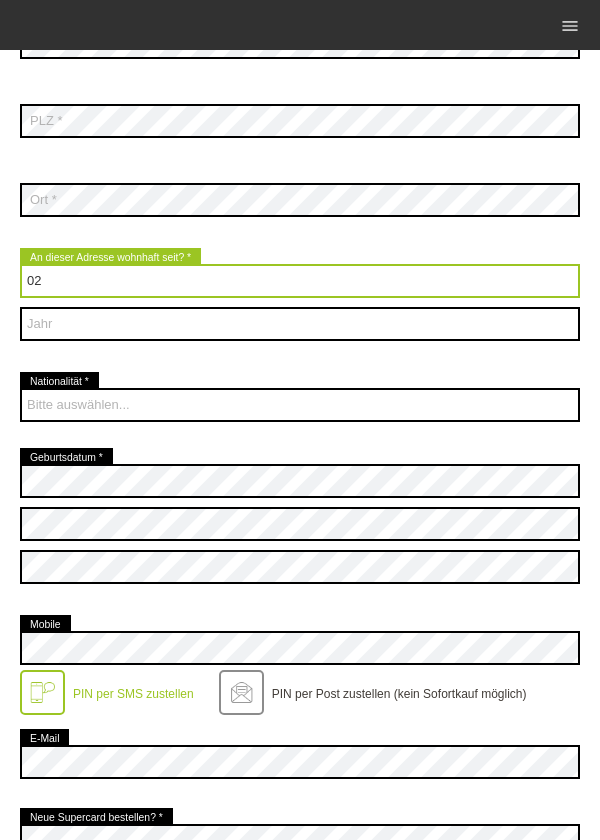 click on "Monat
01
02
03
04
05
06
07
08
09 10 11 12" at bounding box center [300, 281] 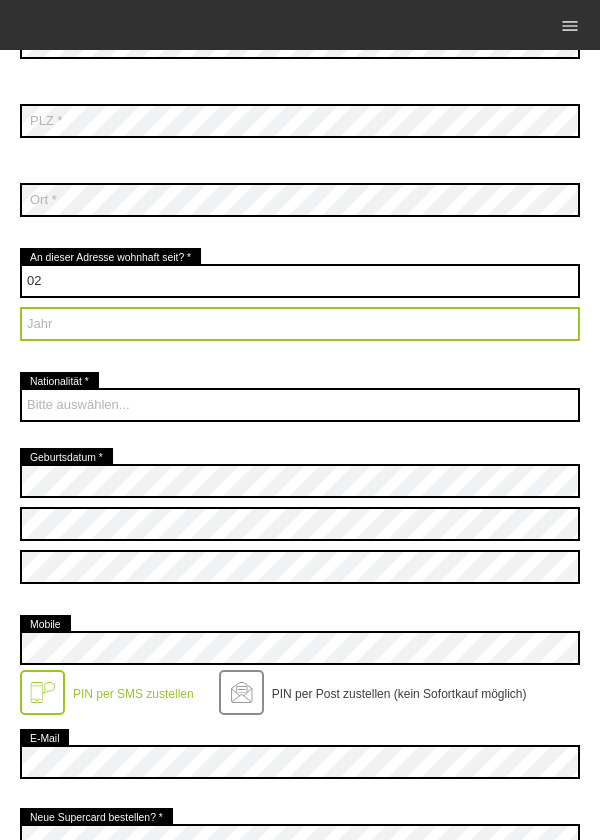 click on "Jahr
[YEAR]
[YEAR]
[YEAR]
[YEAR]
[YEAR]
[YEAR]
[YEAR]
[YEAR]
[YEAR] [YEAR]" at bounding box center [300, 324] 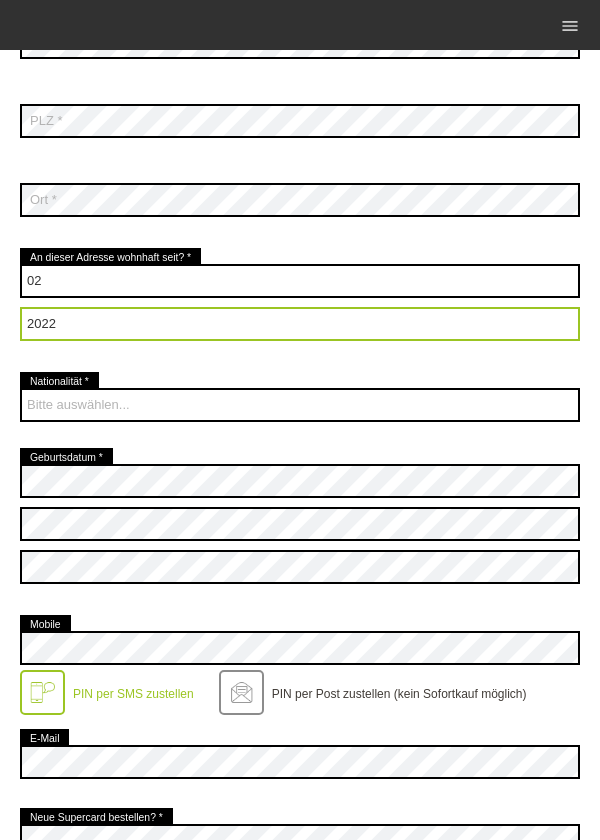 click on "Jahr
[YEAR]
[YEAR]
[YEAR]
[YEAR]
[YEAR]
[YEAR]
[YEAR]
[YEAR]
[YEAR] [YEAR]" at bounding box center (300, 324) 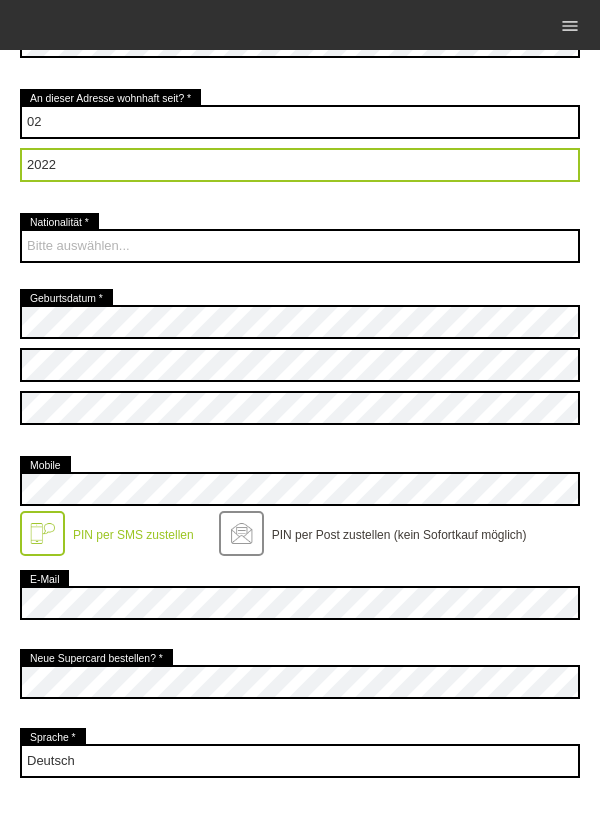 scroll, scrollTop: 705, scrollLeft: 0, axis: vertical 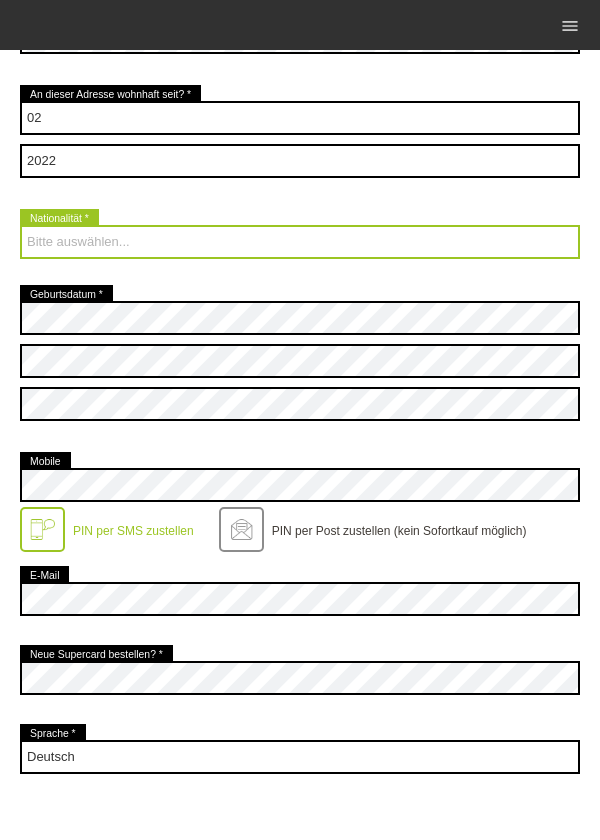 click on "Bitte auswählen...
Schweiz
Deutschland
Liechtenstein
Österreich
------------
Afghanistan
Ägypten
Åland
Albanien
Angola" at bounding box center [300, 242] 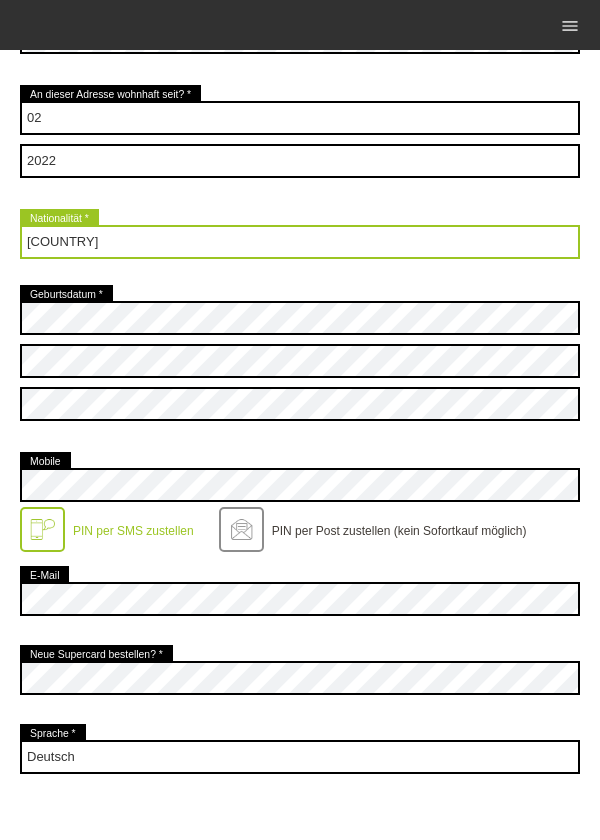 click on "Bitte auswählen...
Schweiz
Deutschland
Liechtenstein
Österreich
------------
Afghanistan
Ägypten
Åland
Albanien
Angola" at bounding box center [300, 242] 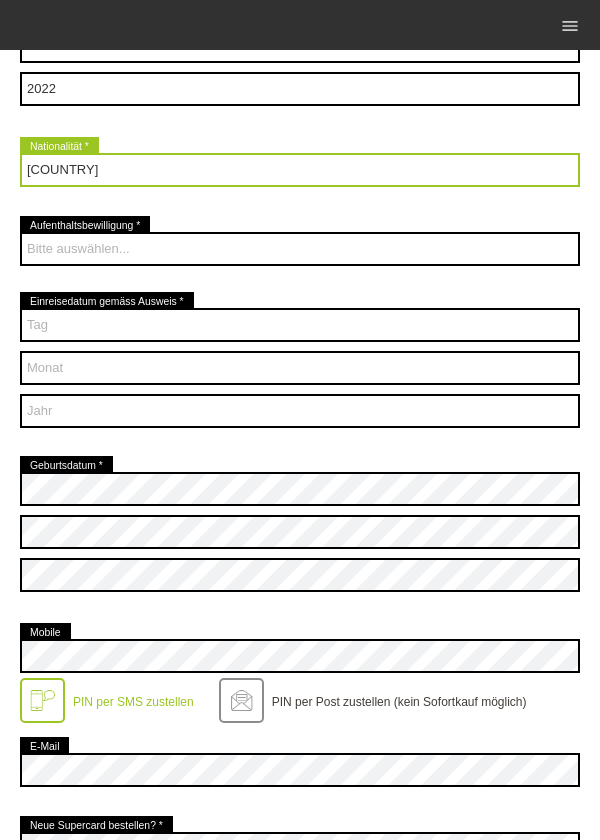 scroll, scrollTop: 794, scrollLeft: 0, axis: vertical 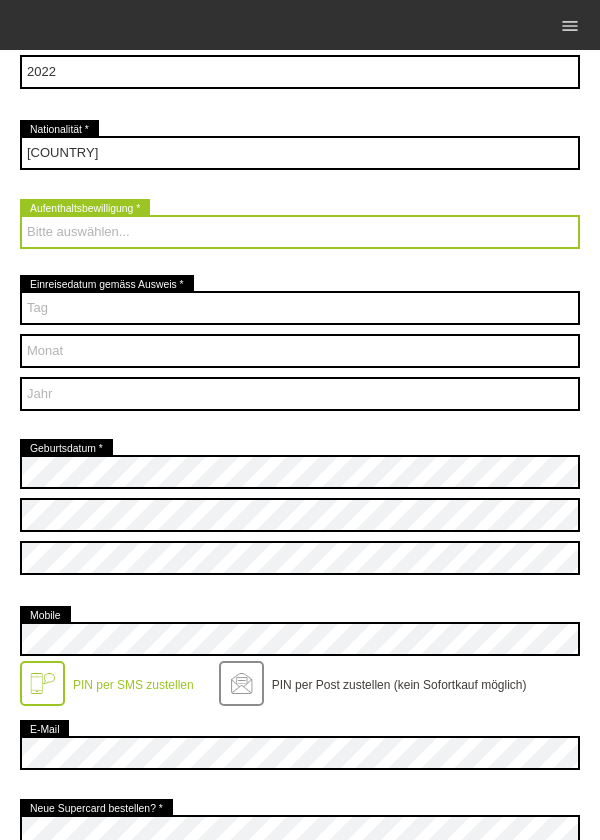 click on "Bitte auswählen...
C
B
B - Flüchtlingsstatus
Andere" at bounding box center [300, 232] 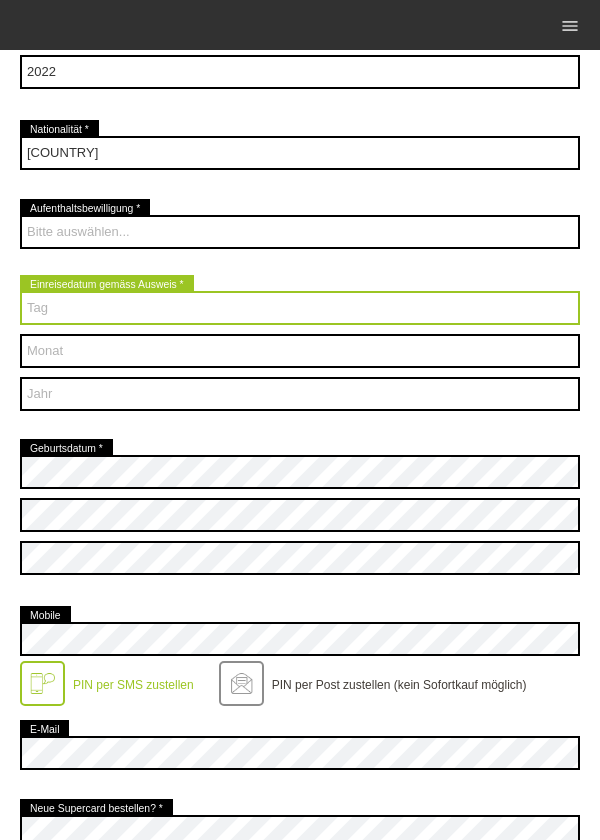 click on "Tag
[DAY]
[DAY]
[DAY]
[DAY]
[DAY]
[DAY]
[DAY]
[DAY]
[DAY] [DAY] [DAY] [DAY] [DAY] [DAY] [DAY] [DAY] [DAY]" at bounding box center (300, 308) 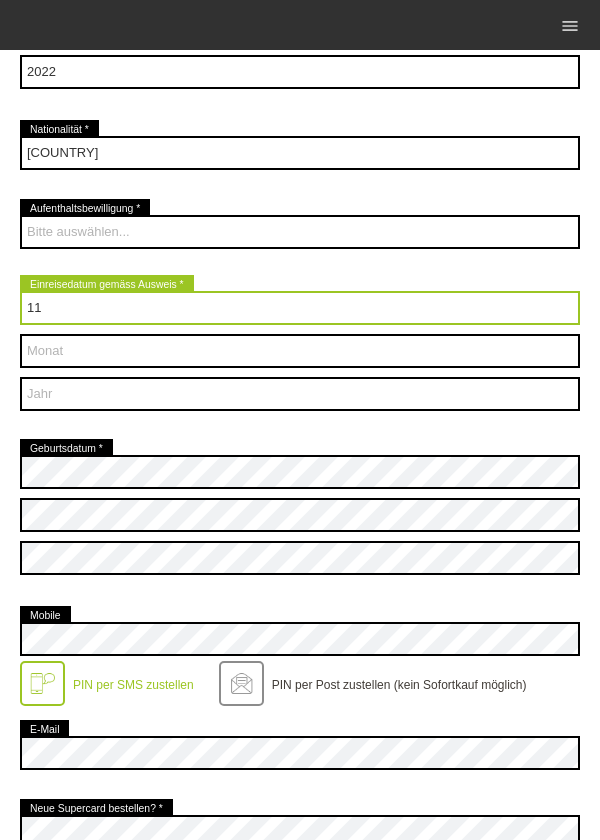 click on "Tag
[DAY]
[DAY]
[DAY]
[DAY]
[DAY]
[DAY]
[DAY]
[DAY]
[DAY] [DAY] [DAY] [DAY] [DAY] [DAY] [DAY] [DAY] [DAY]" at bounding box center (300, 308) 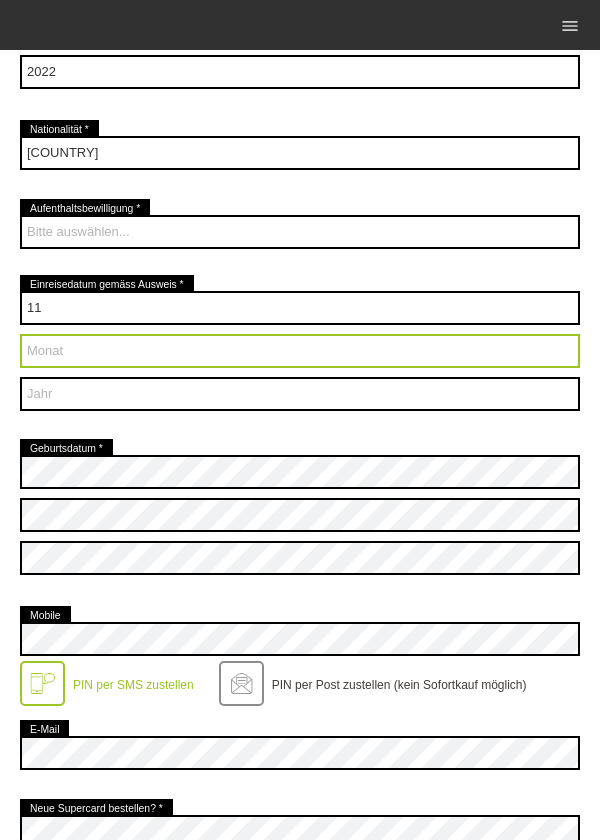 click on "Monat
01
02
03
04
05
06
07
08
09 10 11 12" at bounding box center [300, 351] 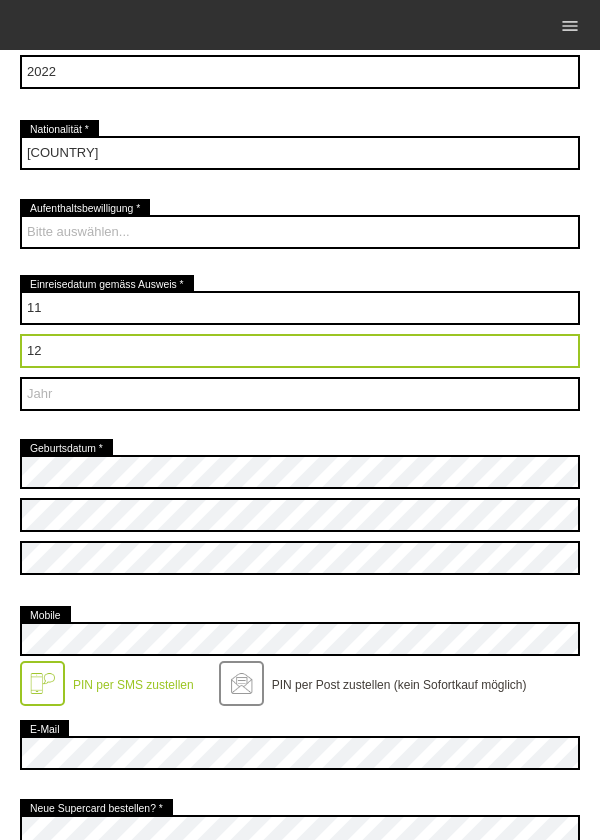 click on "Monat
01
02
03
04
05
06
07
08
09 10 11 12" at bounding box center (300, 351) 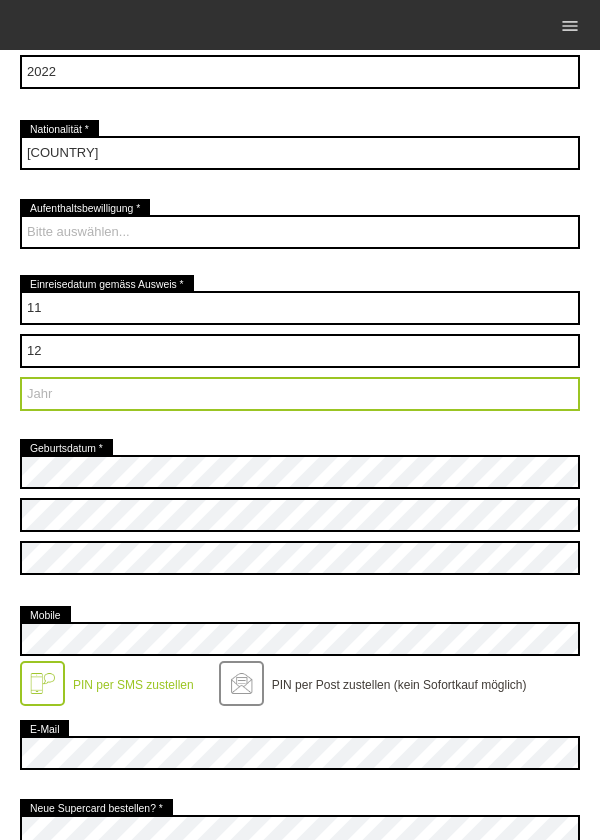 click on "Jahr
[YEAR]
[YEAR]
[YEAR]
[YEAR]
[YEAR]
[YEAR]
[YEAR]
[YEAR]
[YEAR] [YEAR]" at bounding box center (300, 394) 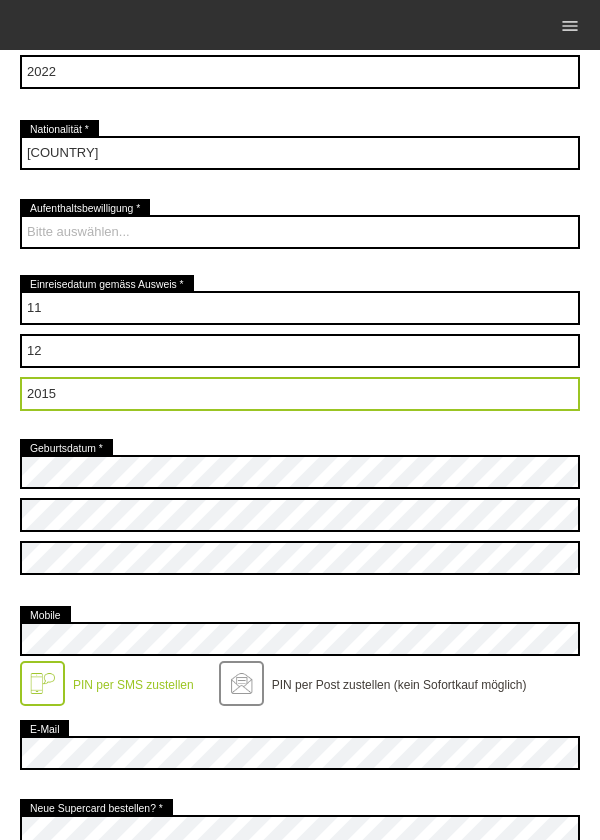 click on "Jahr
[YEAR]
[YEAR]
[YEAR]
[YEAR]
[YEAR]
[YEAR]
[YEAR]
[YEAR]
[YEAR] [YEAR]" at bounding box center [300, 394] 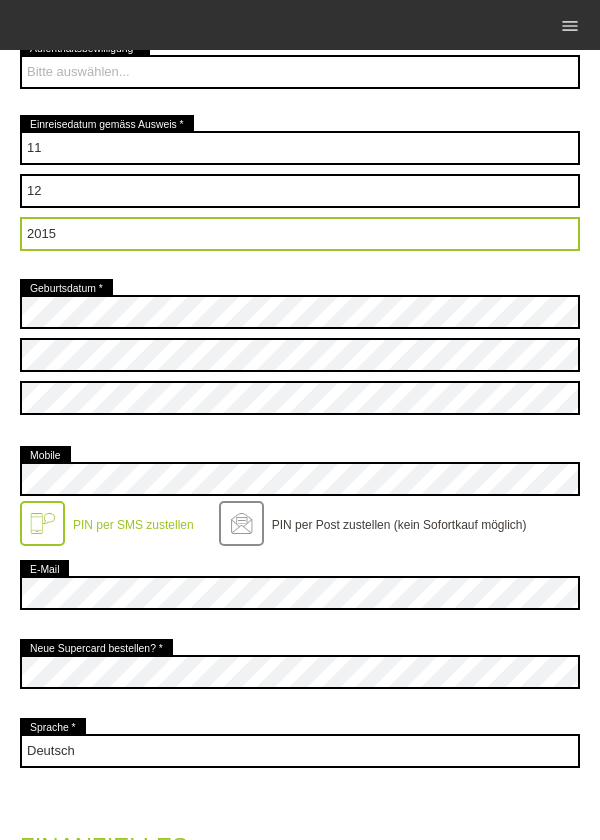 scroll, scrollTop: 955, scrollLeft: 0, axis: vertical 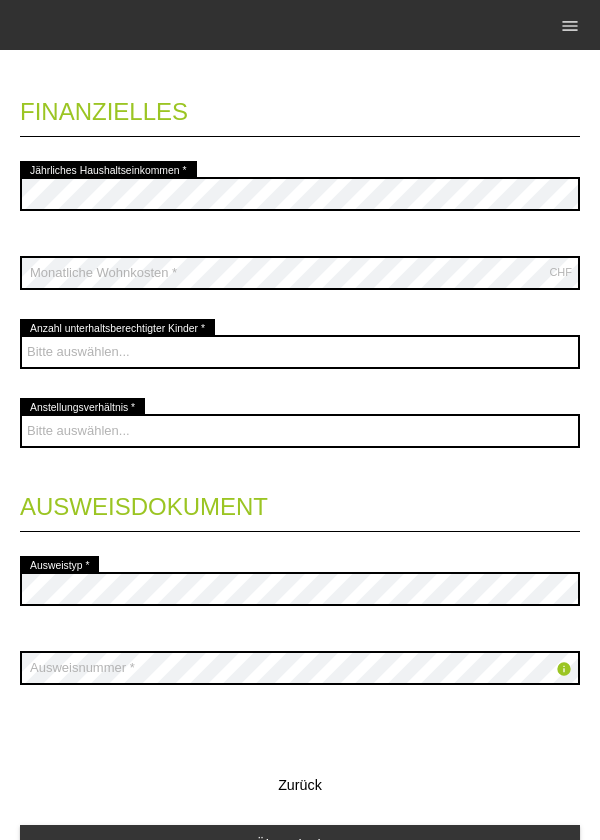 click on "error
Jährliches Haushaltseinkommen *" at bounding box center [300, 194] 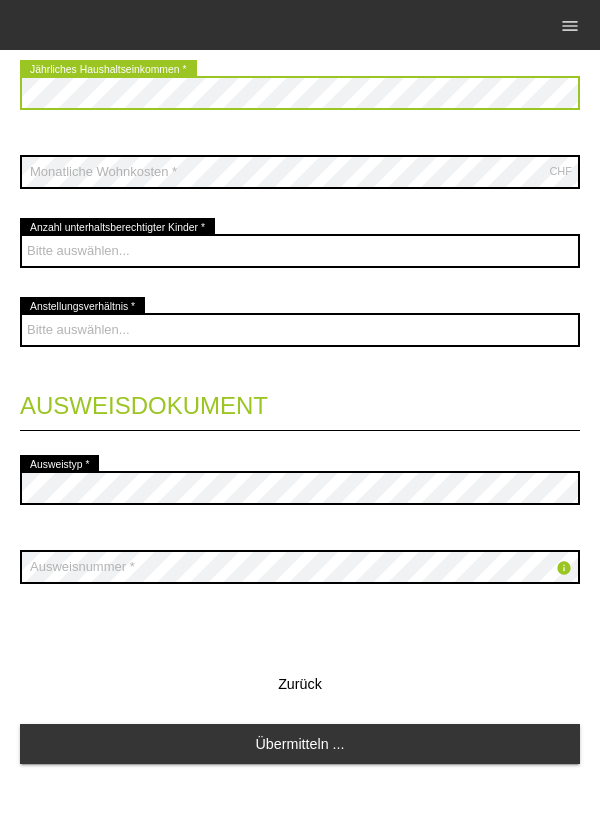 scroll, scrollTop: 1794, scrollLeft: 0, axis: vertical 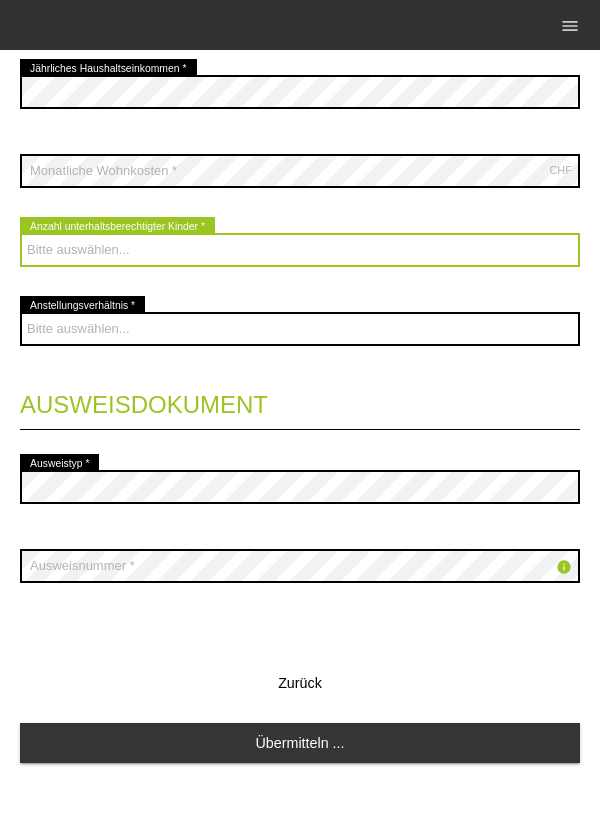 click on "Bitte auswählen...
[NUMBER]
[NUMBER]
[NUMBER]
[NUMBER]
[NUMBER]
[NUMBER]
[NUMBER]
[NUMBER]
[NUMBER] [NUMBER] [NUMBER] [NUMBER] [NUMBER] [NUMBER] [NUMBER] [NUMBER] [NUMBER]" at bounding box center [300, 250] 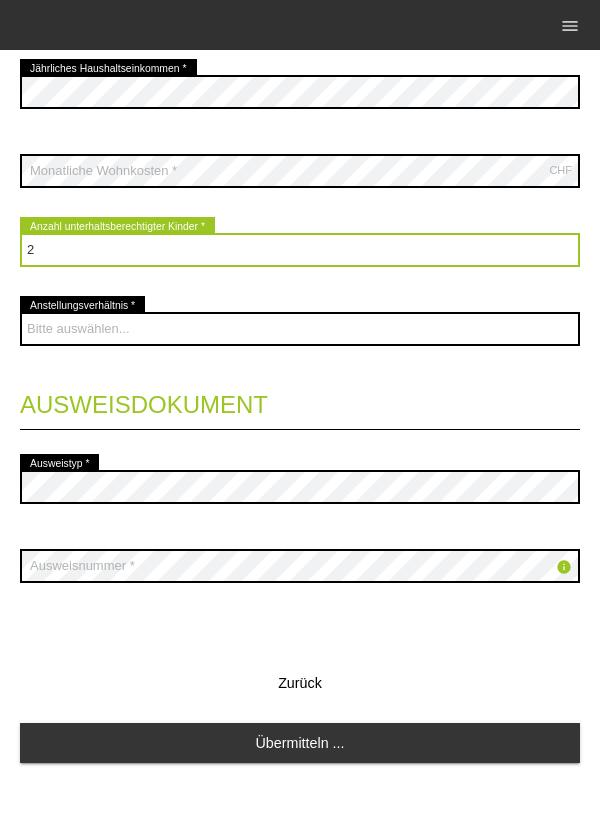 click on "Bitte auswählen...
[NUMBER]
[NUMBER]
[NUMBER]
[NUMBER]
[NUMBER]
[NUMBER]
[NUMBER]
[NUMBER]
[NUMBER] [NUMBER] [NUMBER] [NUMBER] [NUMBER] [NUMBER] [NUMBER] [NUMBER] [NUMBER]" at bounding box center [300, 250] 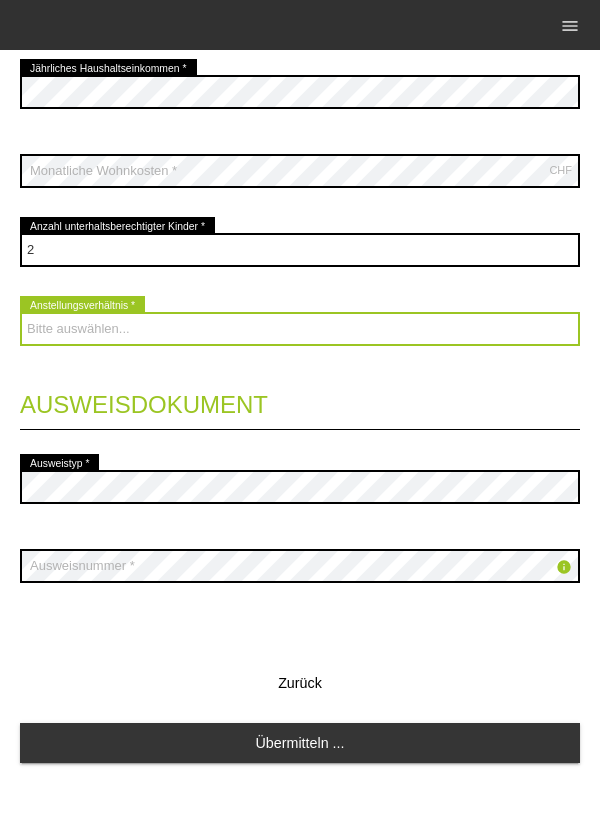 click on "Bitte auswählen...
Unbefristet
Befristet
Lehrling/Student
Pensioniert
Nicht arbeitstätig
Hausfrau/-mann
Selbständig" at bounding box center [300, 329] 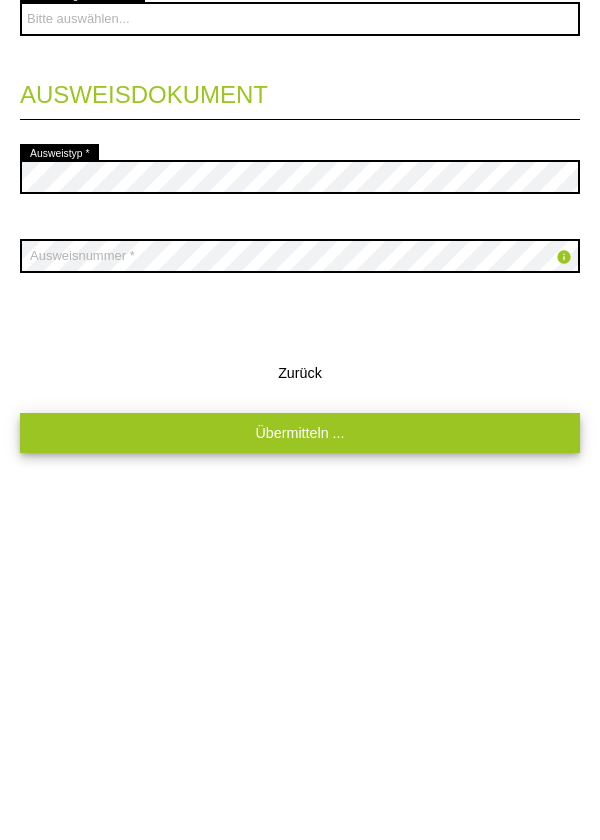 click on "Übermitteln ..." at bounding box center (300, 742) 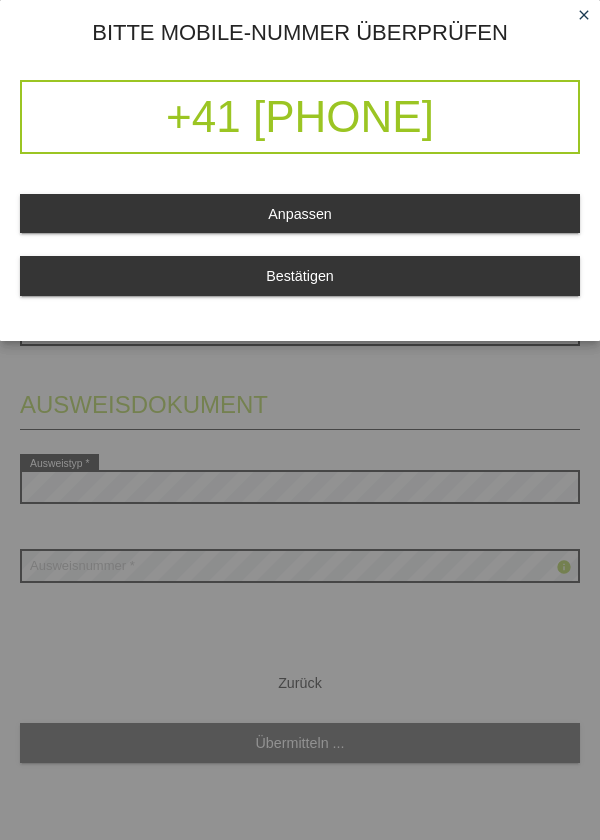 click on "close" at bounding box center (584, 15) 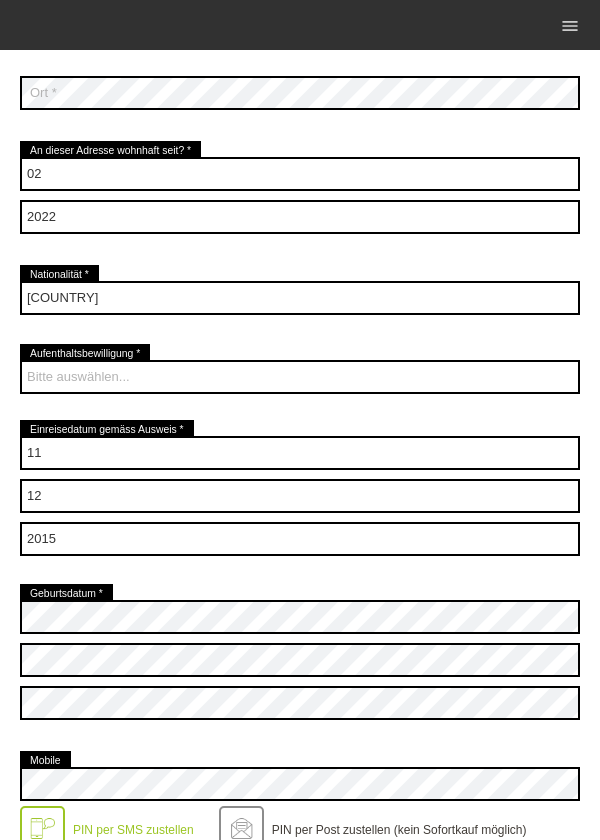scroll, scrollTop: 645, scrollLeft: 0, axis: vertical 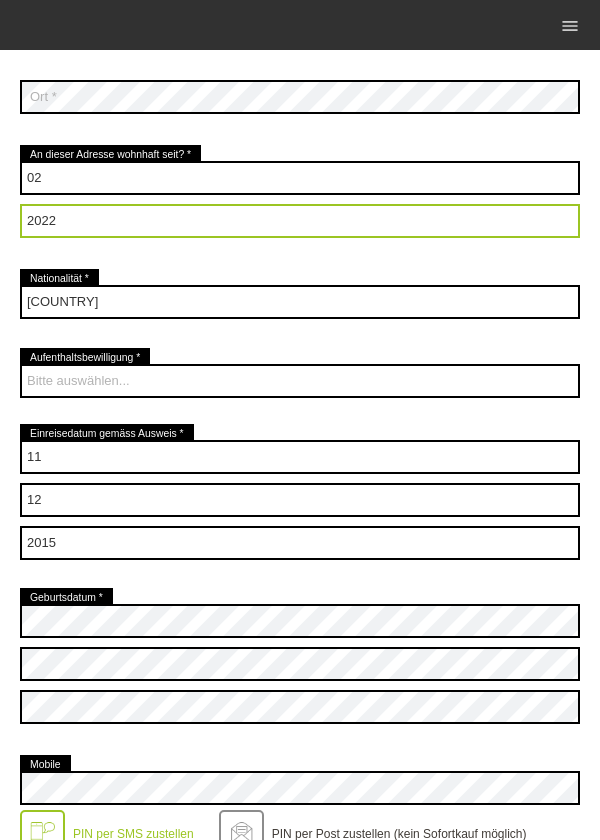 click on "Jahr
[YEAR]
[YEAR]
[YEAR]
[YEAR]
[YEAR]
[YEAR]
[YEAR]
[YEAR]
[YEAR] [YEAR]" at bounding box center (300, 221) 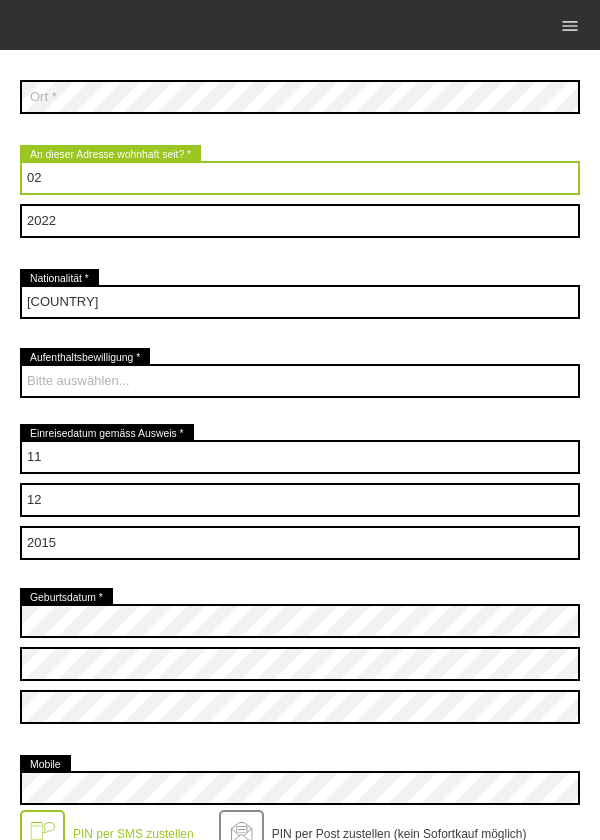 click on "Monat
01
02
03
04
05
06
07
08
09 10 11 12" at bounding box center [300, 178] 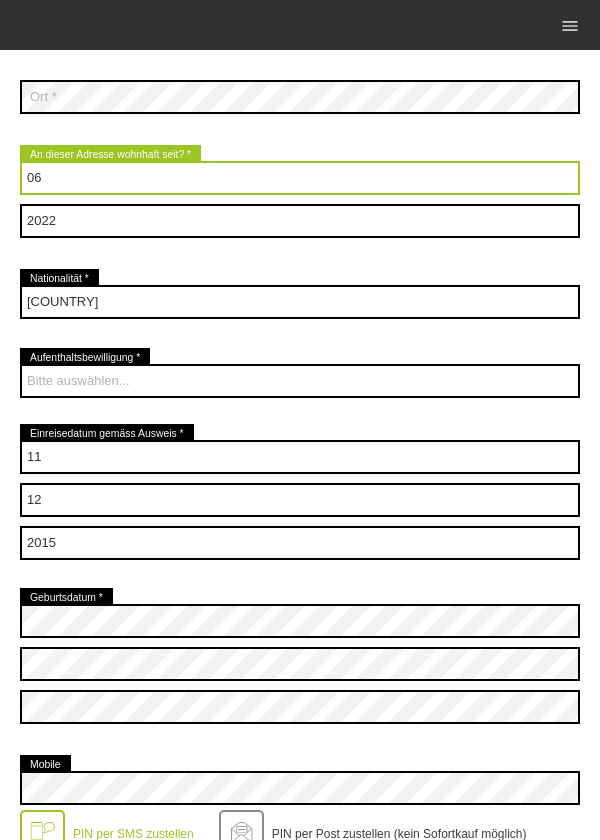 click on "Monat
01
02
03
04
05
06
07
08
09 10 11 12" at bounding box center [300, 178] 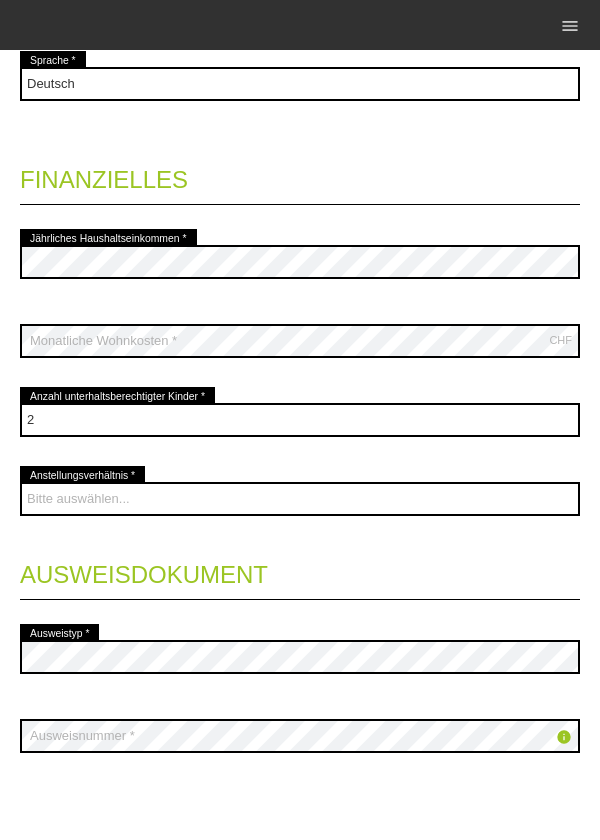 scroll, scrollTop: 1796, scrollLeft: 0, axis: vertical 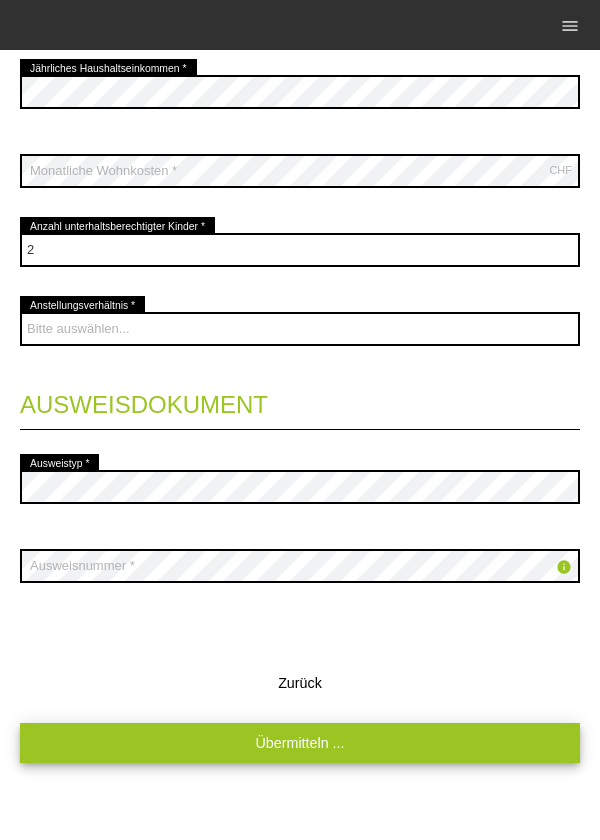 click on "Übermitteln ..." at bounding box center [300, 742] 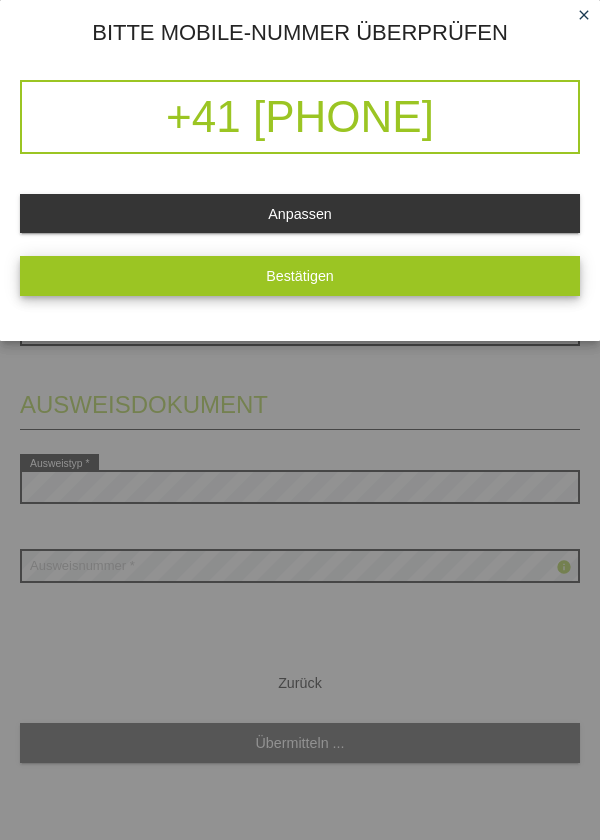 click on "Bestätigen" at bounding box center (300, 275) 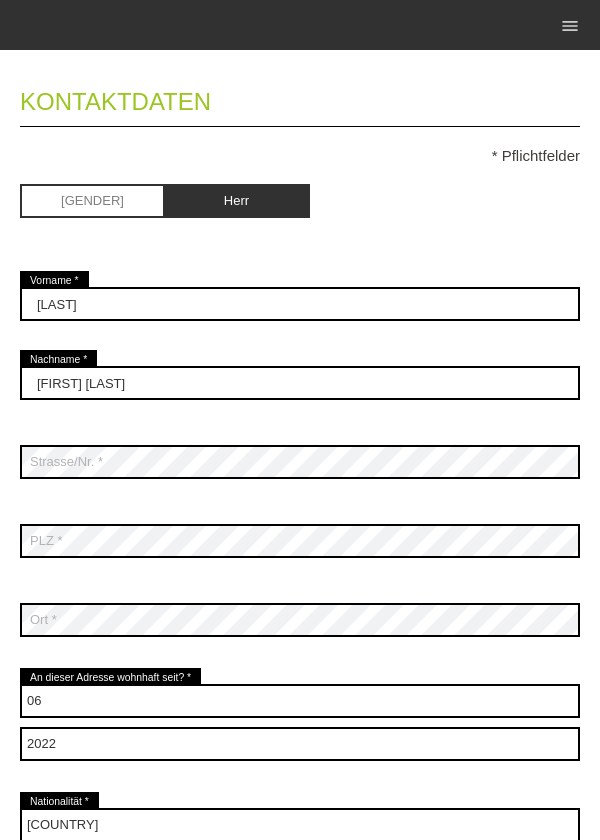 scroll, scrollTop: 0, scrollLeft: 0, axis: both 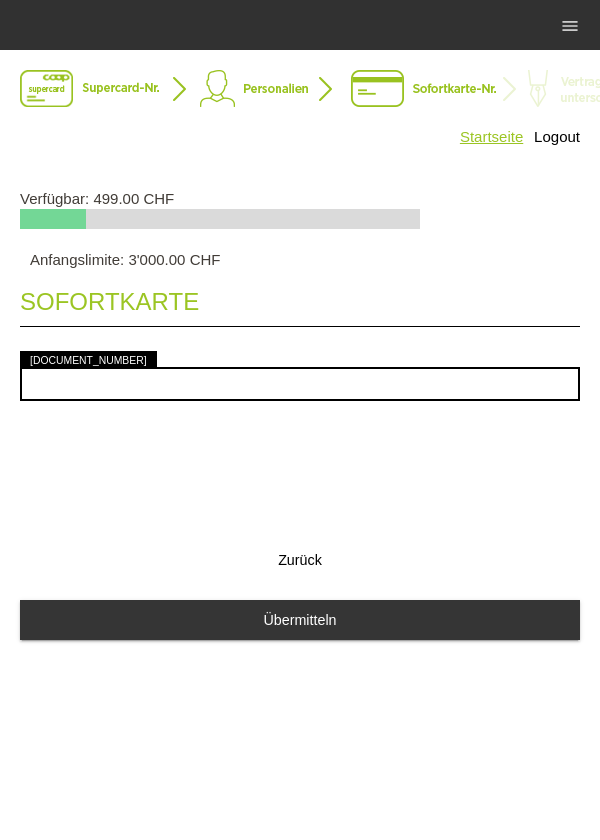 click on "Startseite" at bounding box center (491, 136) 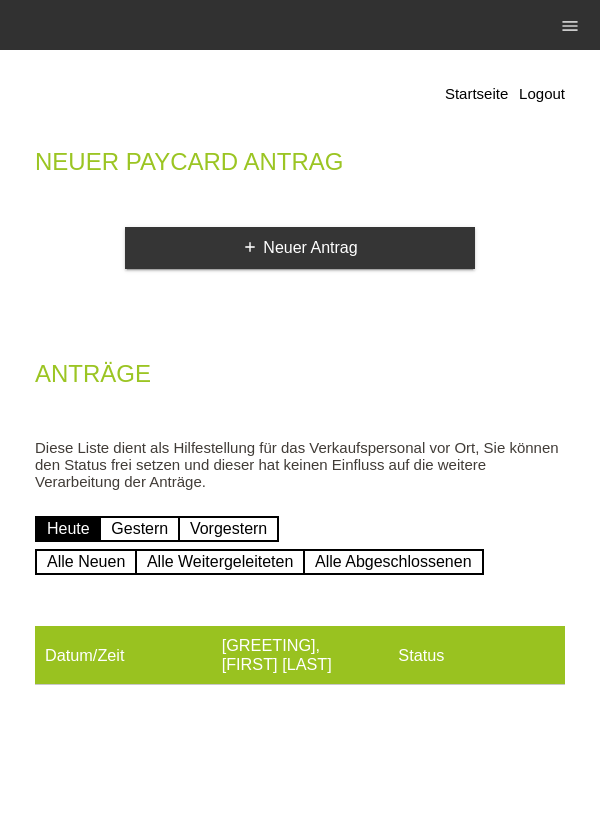 scroll, scrollTop: 0, scrollLeft: 0, axis: both 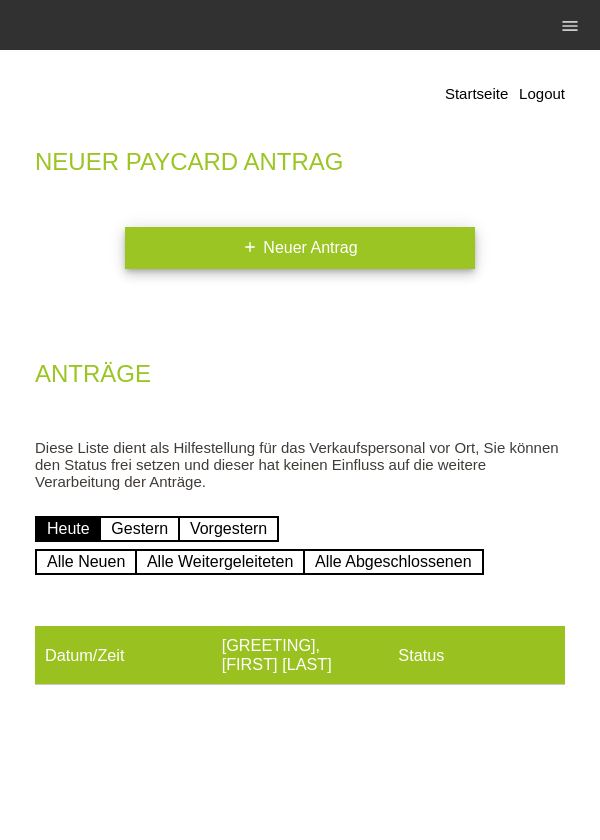click on "add  Neuer Antrag" at bounding box center [300, 248] 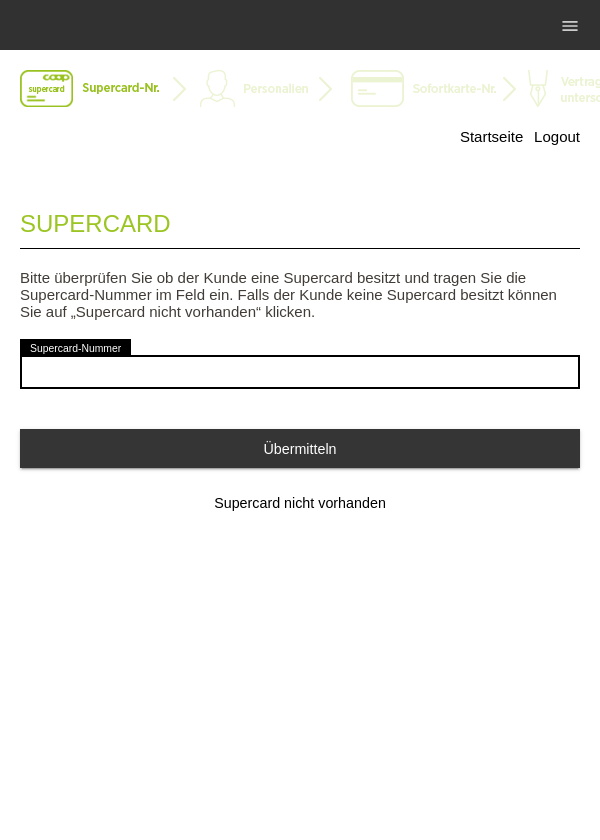 scroll, scrollTop: 0, scrollLeft: 0, axis: both 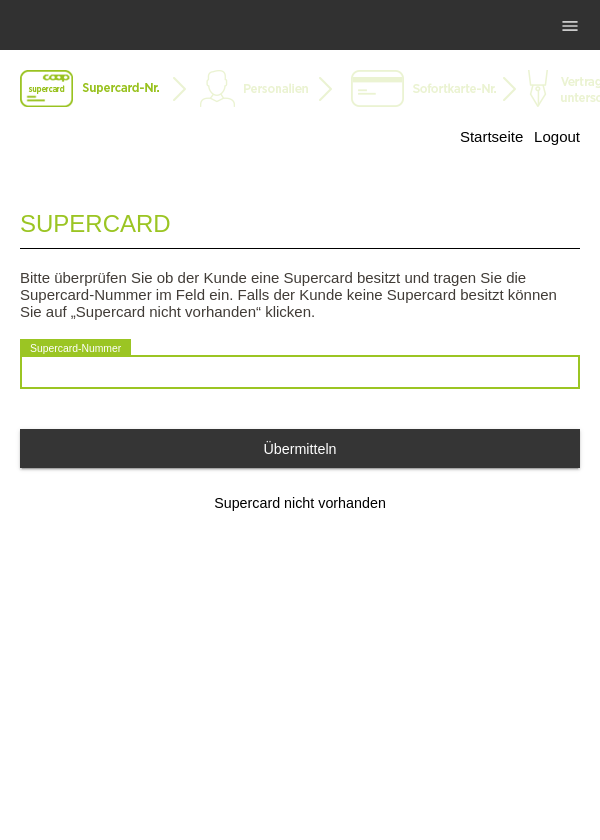 click at bounding box center [300, 372] 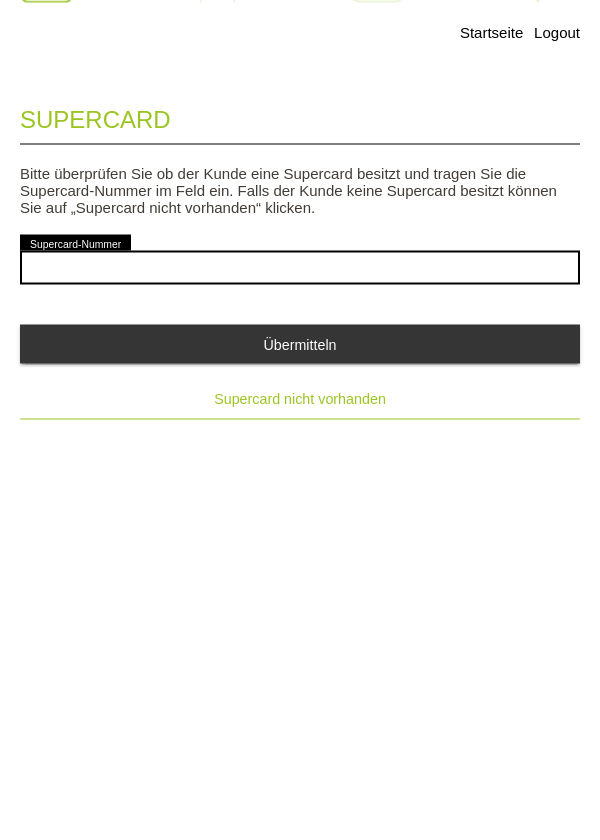 click on "Supercard nicht vorhanden" at bounding box center (300, 503) 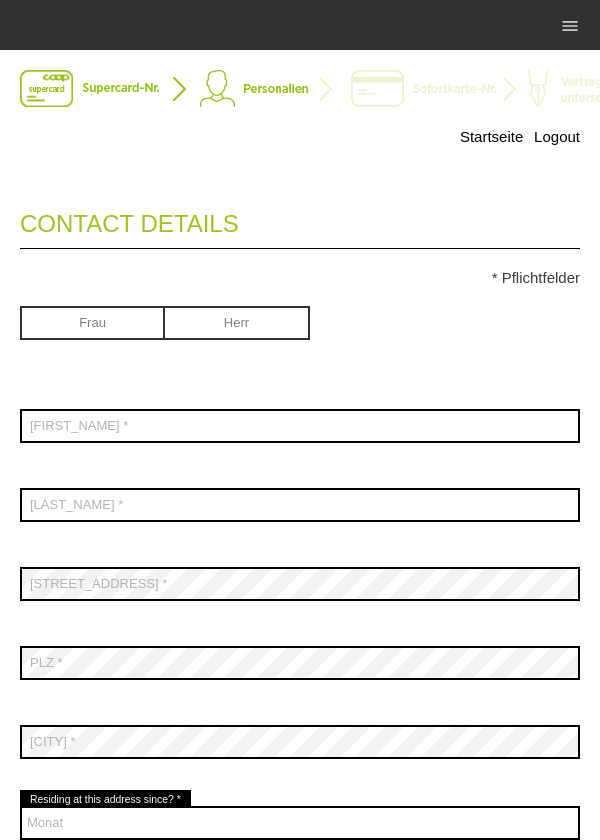 scroll, scrollTop: 0, scrollLeft: 0, axis: both 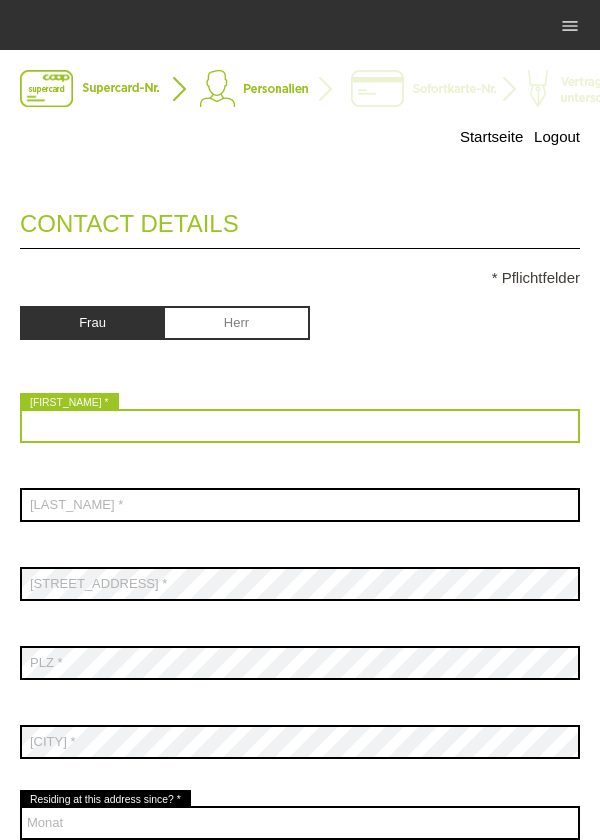 click at bounding box center [300, 426] 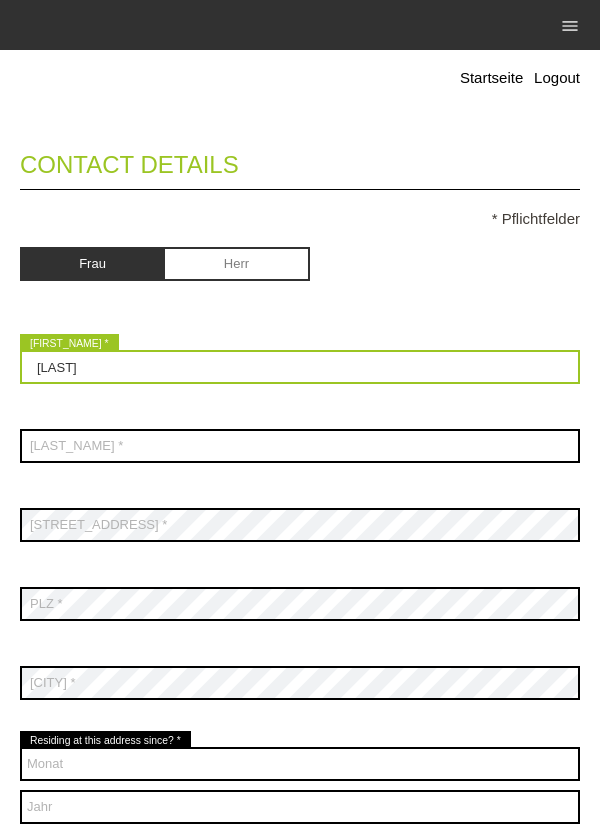 scroll, scrollTop: 75, scrollLeft: 0, axis: vertical 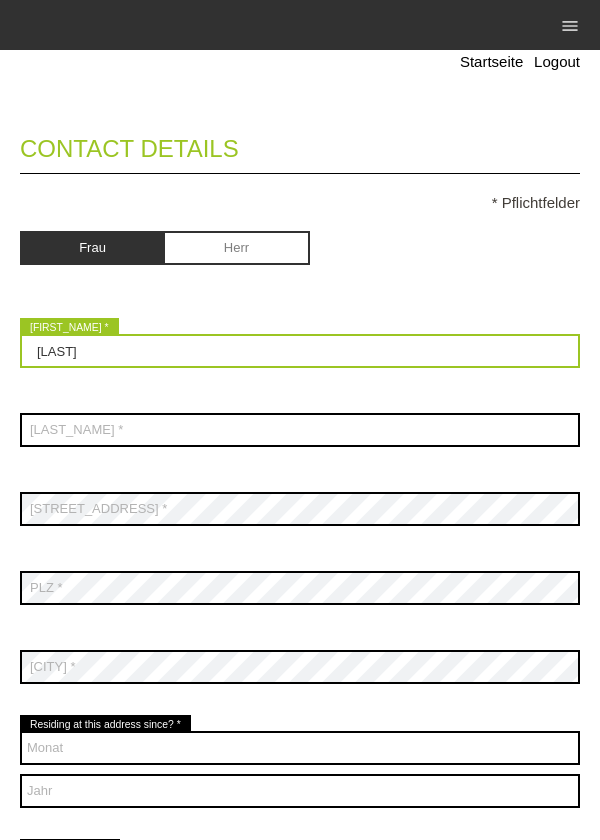 type on "Natascha" 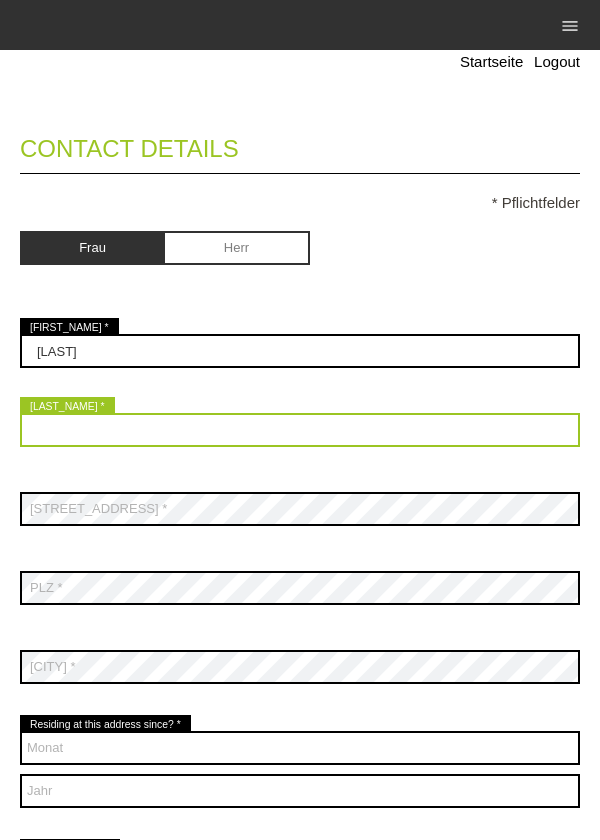 click at bounding box center [300, 430] 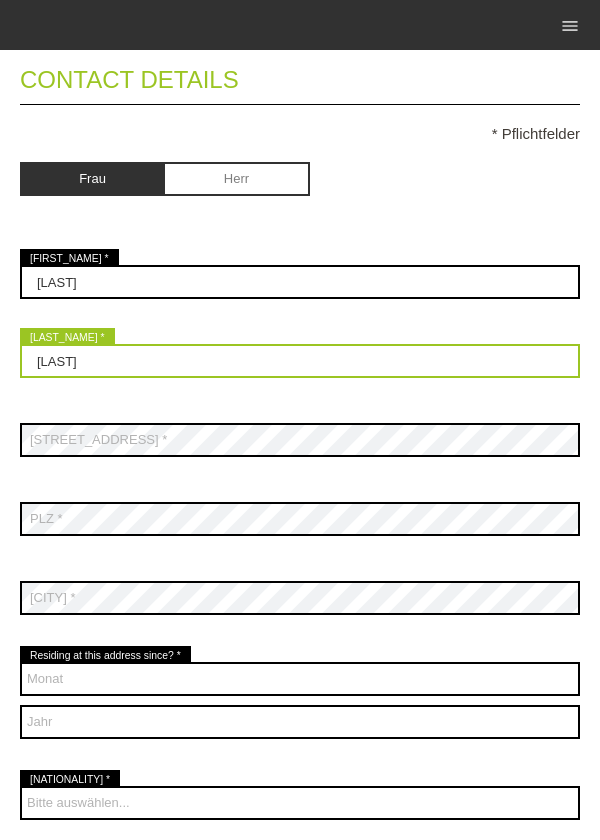 scroll, scrollTop: 199, scrollLeft: 0, axis: vertical 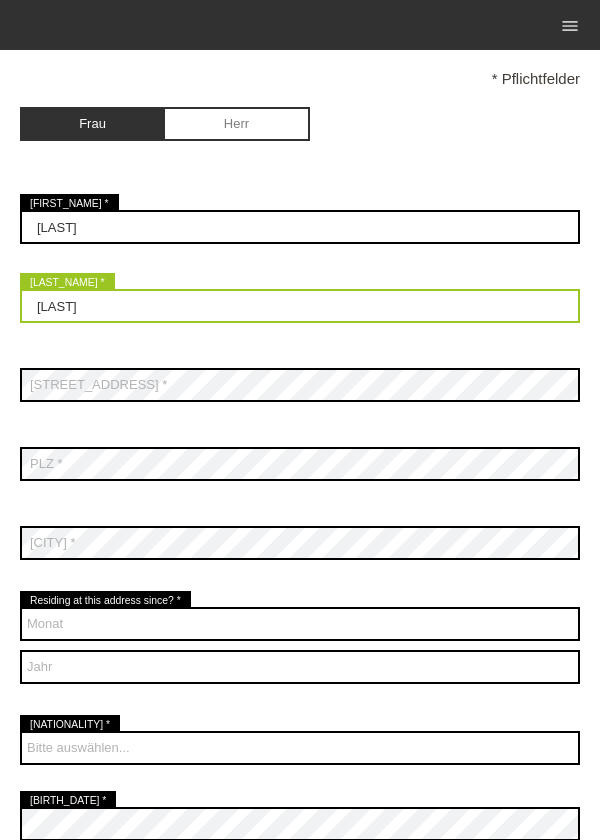 type on "Katebi" 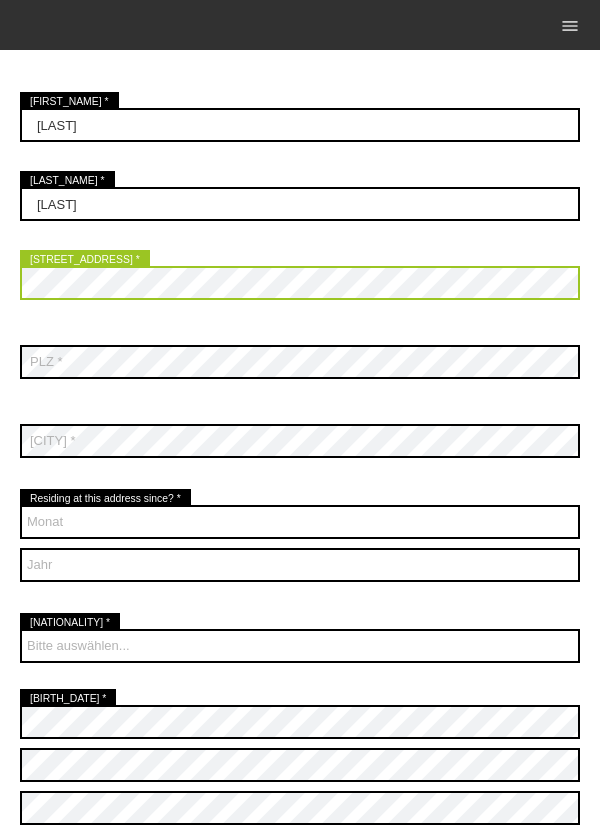scroll, scrollTop: 301, scrollLeft: 0, axis: vertical 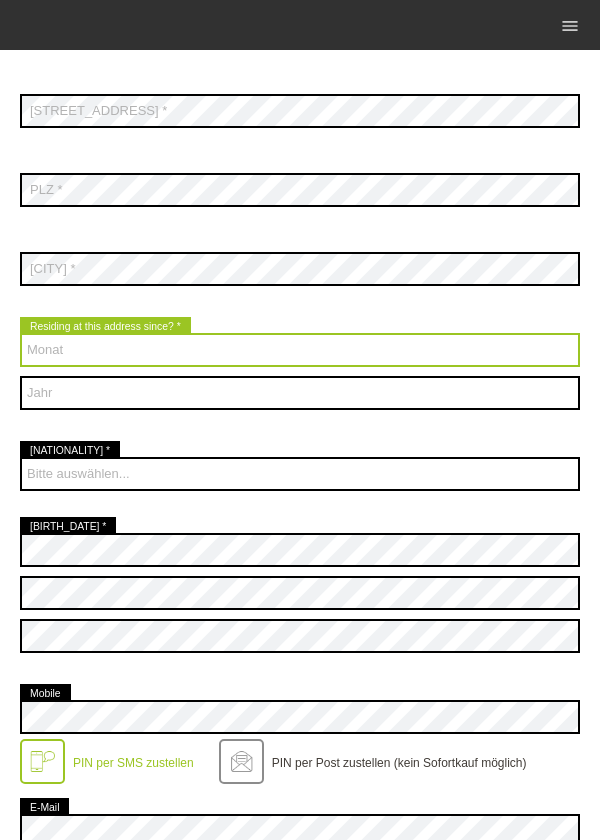 click on "Monat
01
02
03
04
05
06
07
08
09 10 11 12" at bounding box center [300, 350] 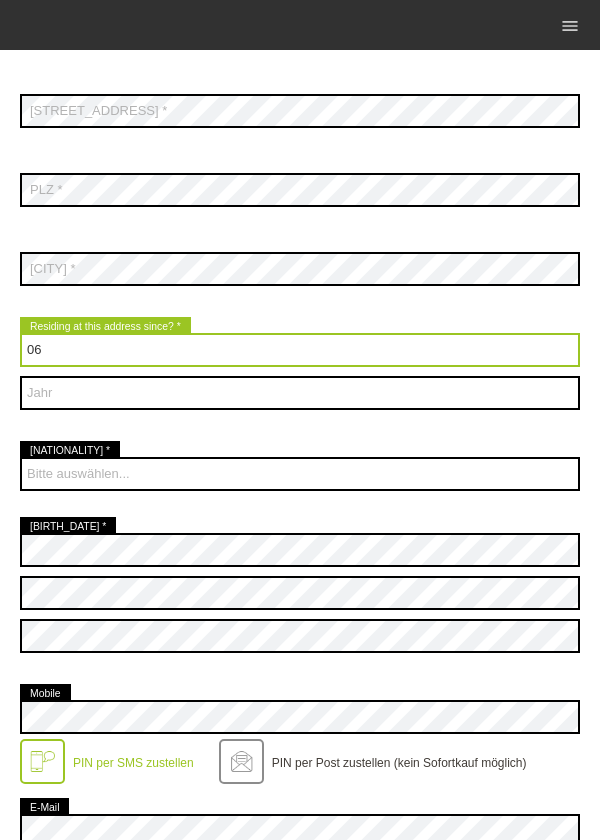 click on "Monat
01
02
03
04
05
06
07
08
09 10 11 12" at bounding box center (300, 350) 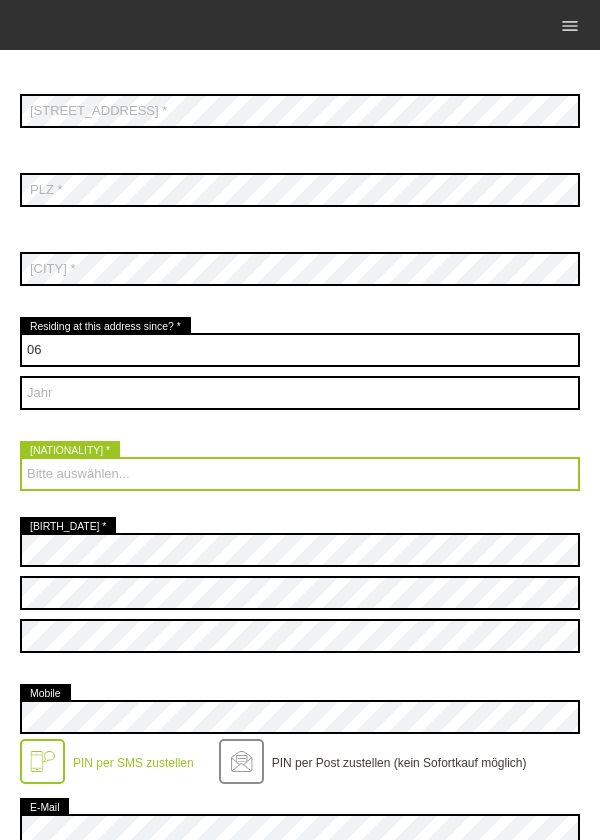 click on "Bitte auswählen...
Schweiz
Deutschland
Liechtenstein
Österreich
------------
Afghanistan
Ägypten
Åland
Albanien
Angola" at bounding box center [300, 474] 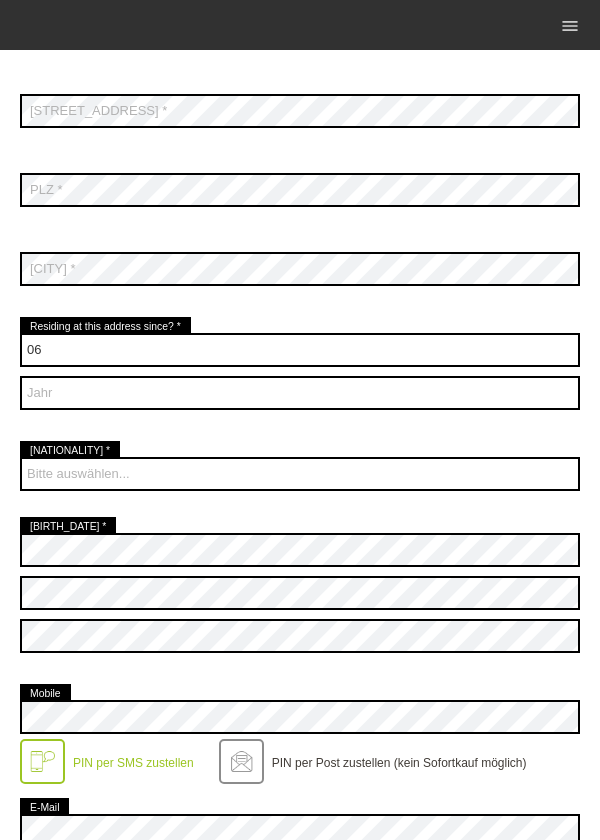 click on "error
Geburtsdatum *
error" at bounding box center [300, 595] 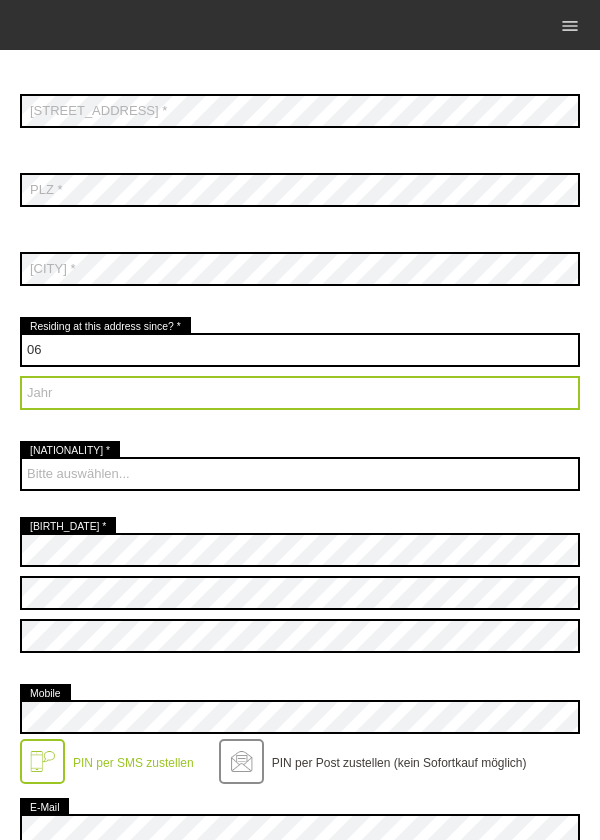 click on "Jahr
2025
2024
2023
2022
2021
2020
2019
2018
2017 2016" at bounding box center [300, 393] 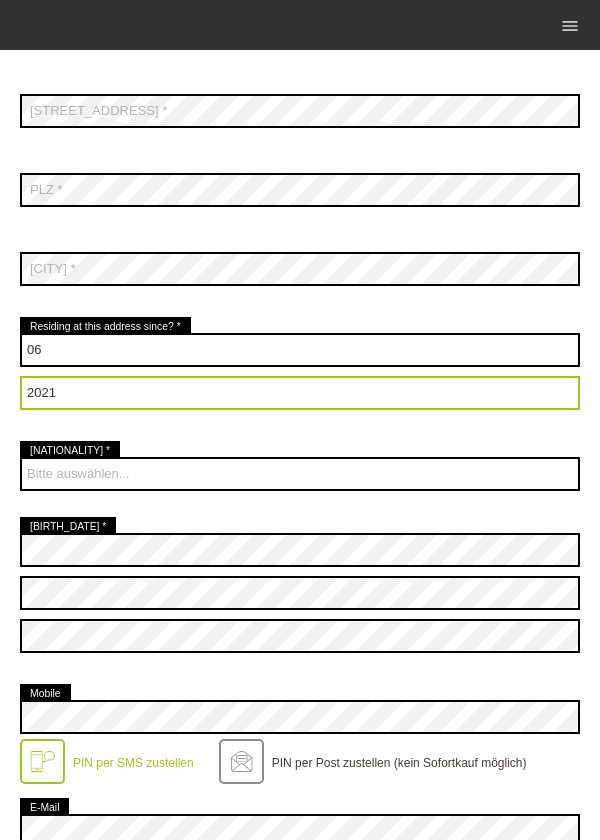 click on "Jahr
2025
2024
2023
2022
2021
2020
2019
2018
2017 2016" at bounding box center (300, 393) 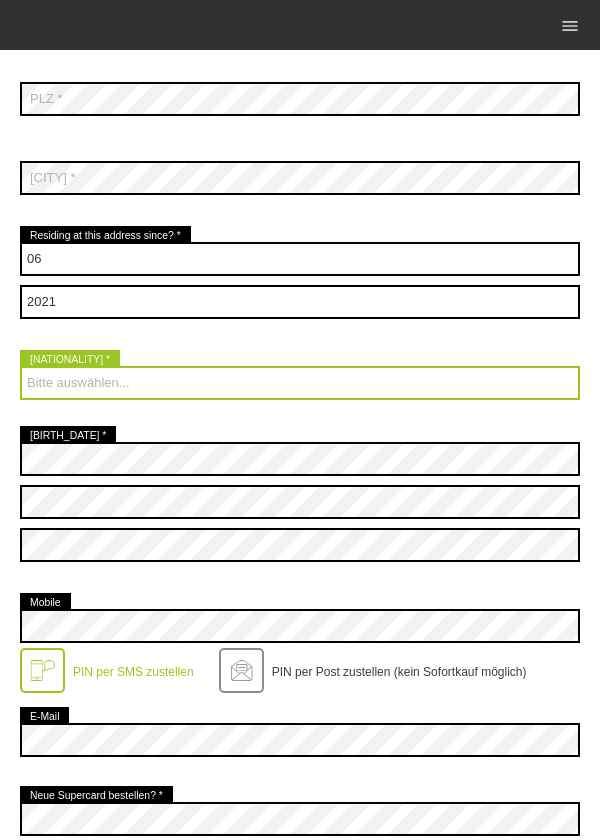 click on "Bitte auswählen...
Schweiz
Deutschland
Liechtenstein
Österreich
------------
Afghanistan
Ägypten
Åland
Albanien
Angola" at bounding box center [300, 383] 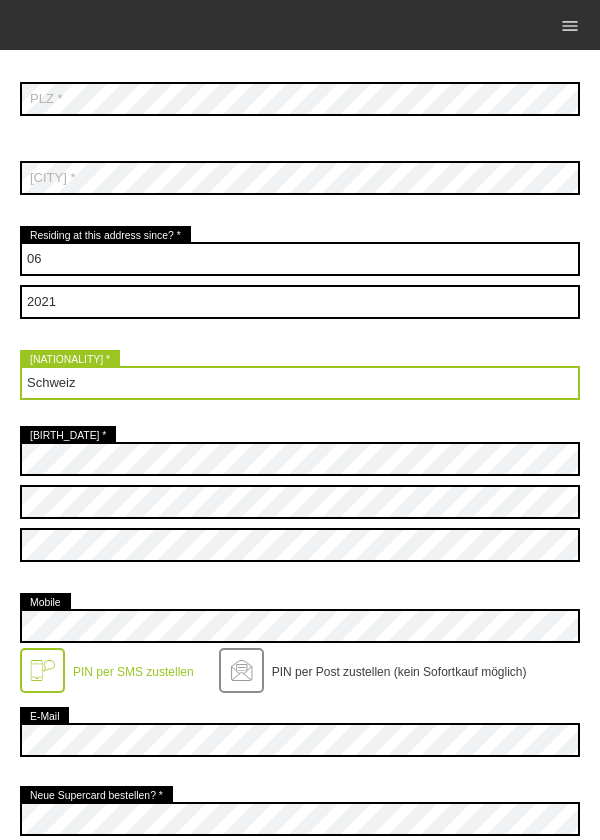 click on "Bitte auswählen...
Schweiz
Deutschland
Liechtenstein
Österreich
------------
Afghanistan
Ägypten
Åland
Albanien
Angola" at bounding box center [300, 383] 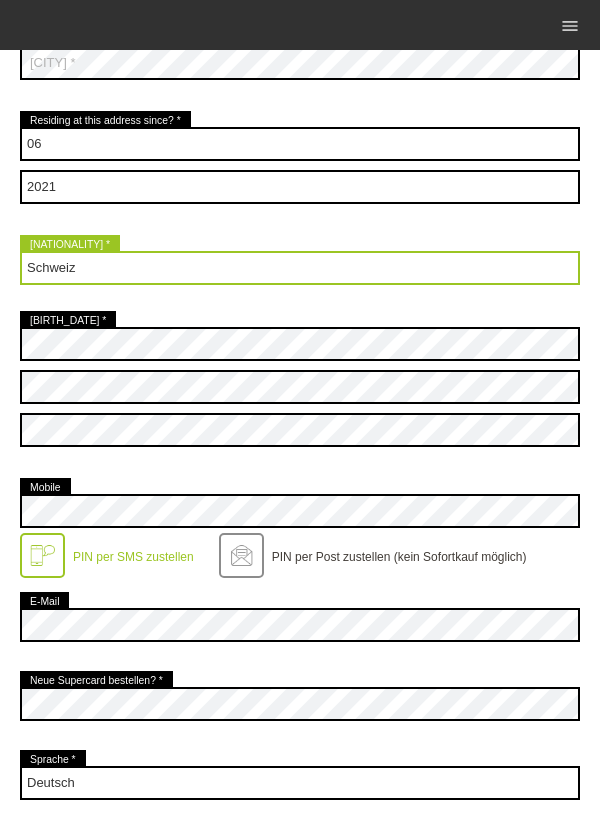 scroll, scrollTop: 682, scrollLeft: 0, axis: vertical 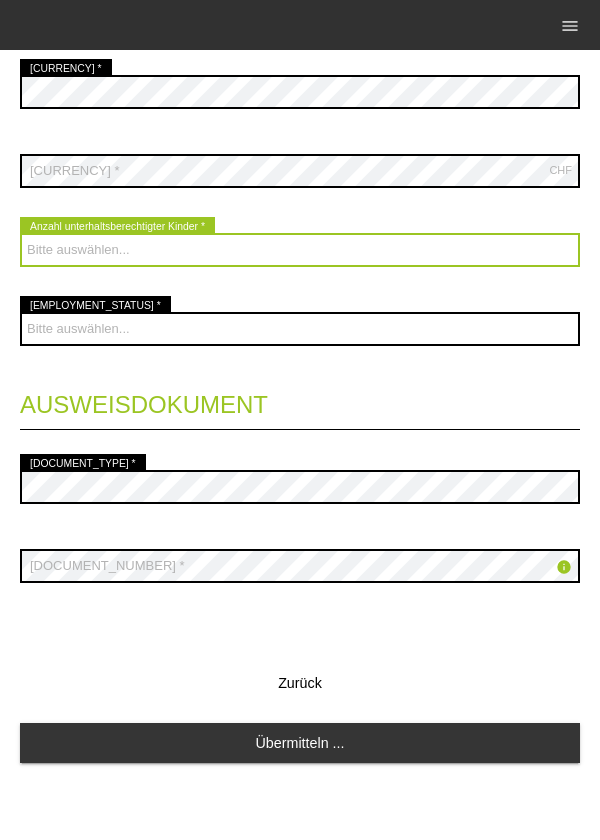 click on "Bitte auswählen...
0
1
2
3
4
5
6
7
8
9" at bounding box center (300, 250) 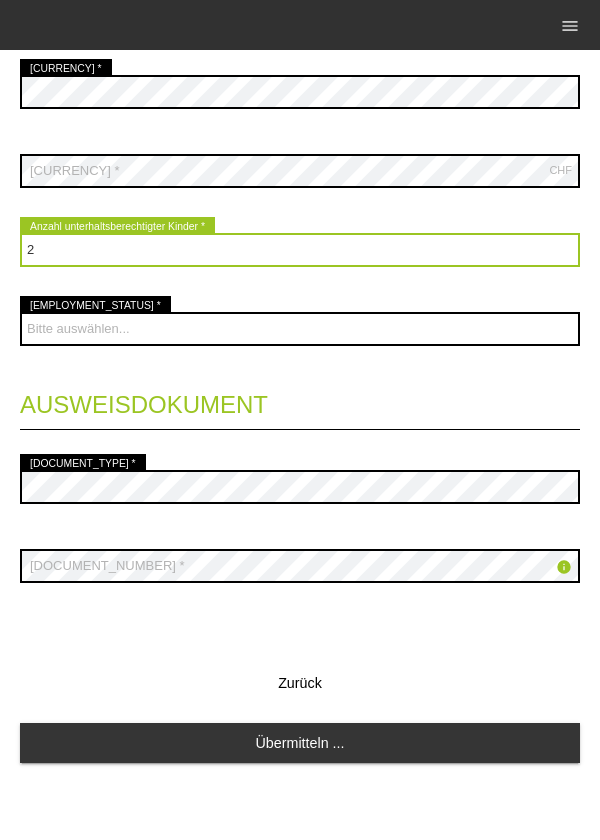 click on "Bitte auswählen...
0
1
2
3
4
5
6
7
8
9" at bounding box center (300, 250) 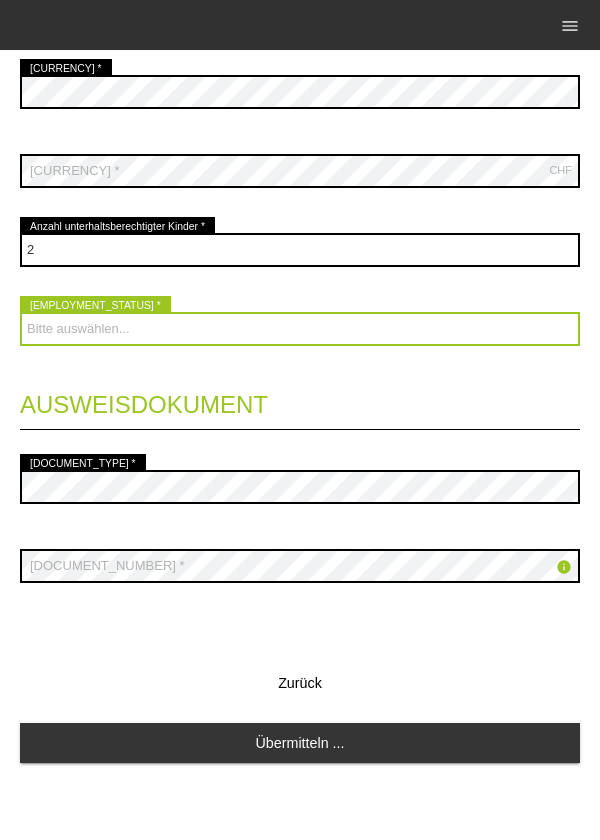click on "Bitte auswählen...
Unbefristet
Befristet
Lehrling/Student
Pensioniert
Nicht arbeitstätig
Hausfrau/-mann
Selbständig" at bounding box center (300, 329) 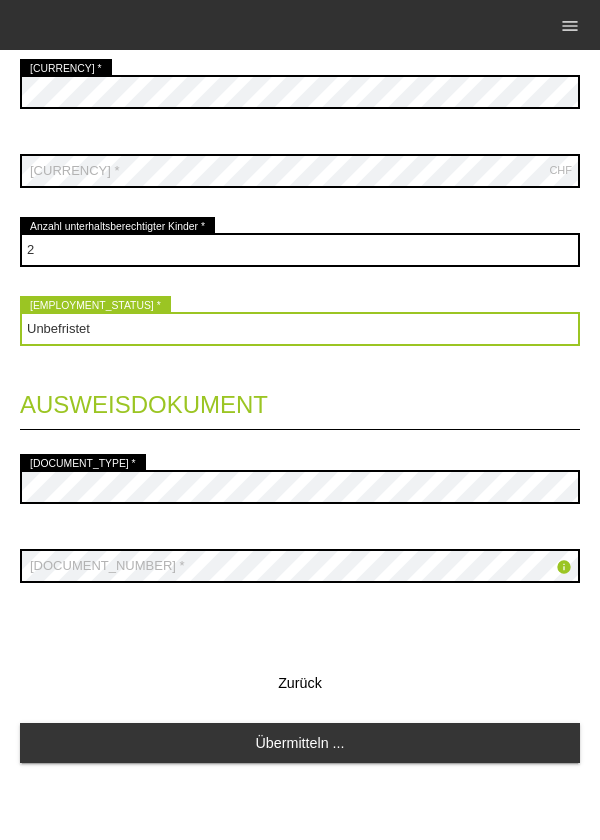 click on "Bitte auswählen...
Unbefristet
Befristet
Lehrling/Student
Pensioniert
Nicht arbeitstätig
Hausfrau/-mann
Selbständig" at bounding box center (300, 329) 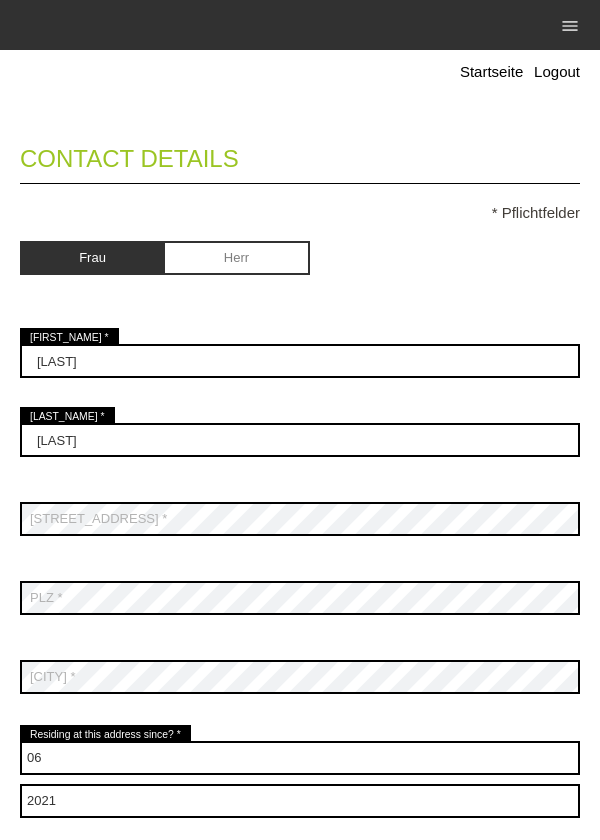 scroll, scrollTop: 0, scrollLeft: 0, axis: both 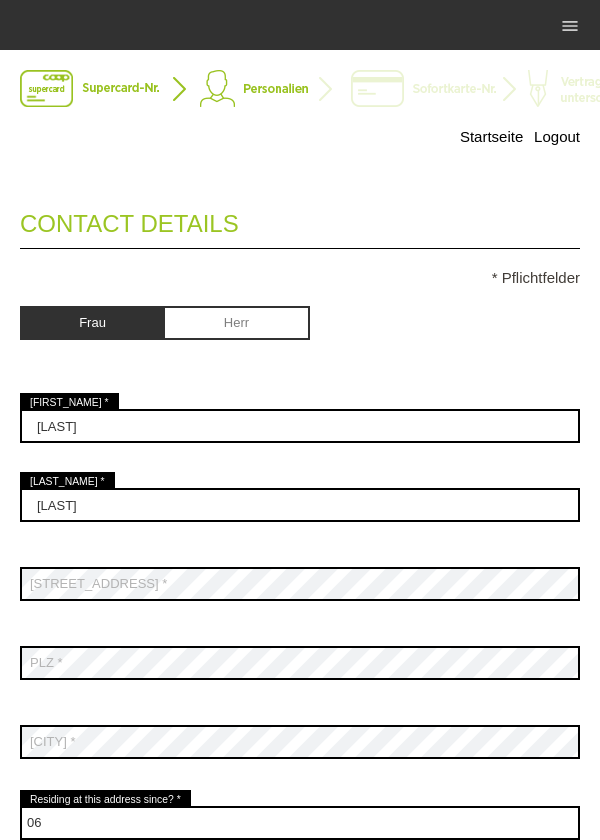 click on "Frau
Herr" at bounding box center [300, 325] 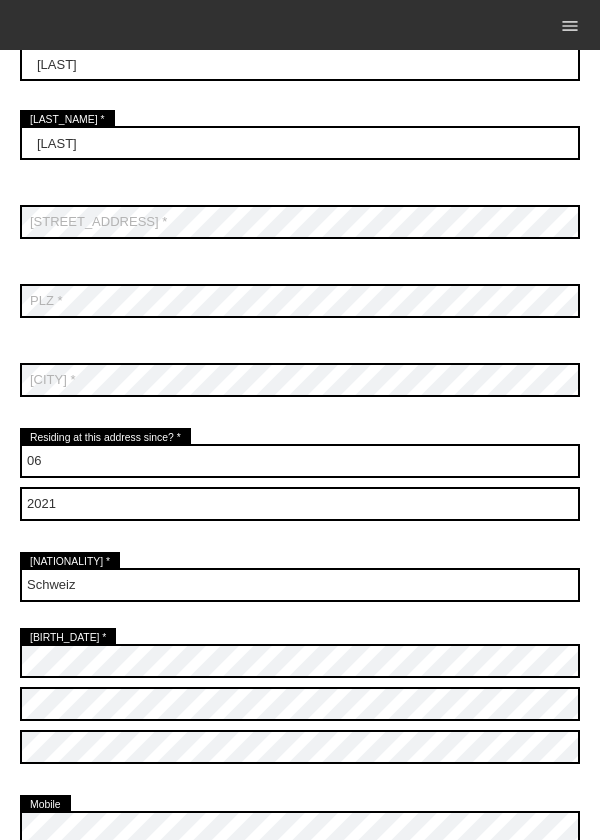 scroll, scrollTop: 363, scrollLeft: 0, axis: vertical 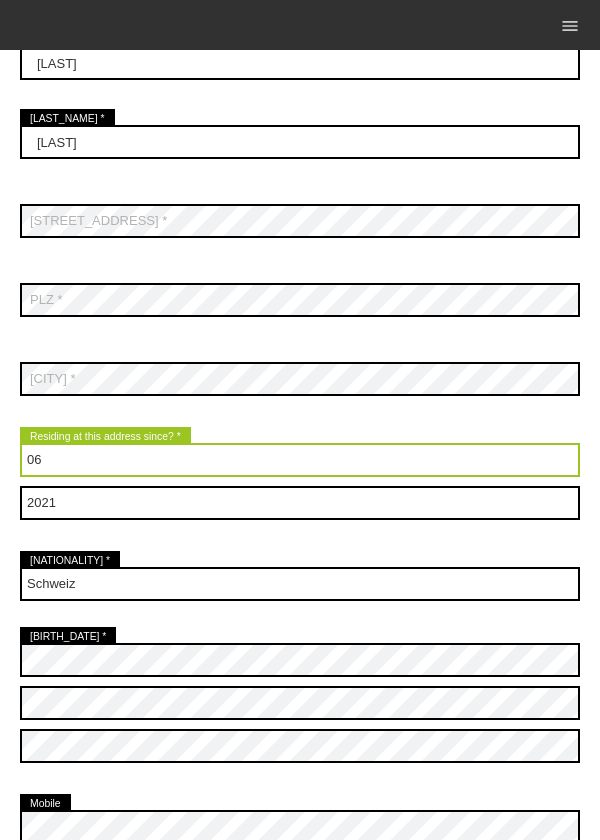 click on "Monat
01
02
03
04
05
06
07
08
09 10 11 12" at bounding box center [300, 460] 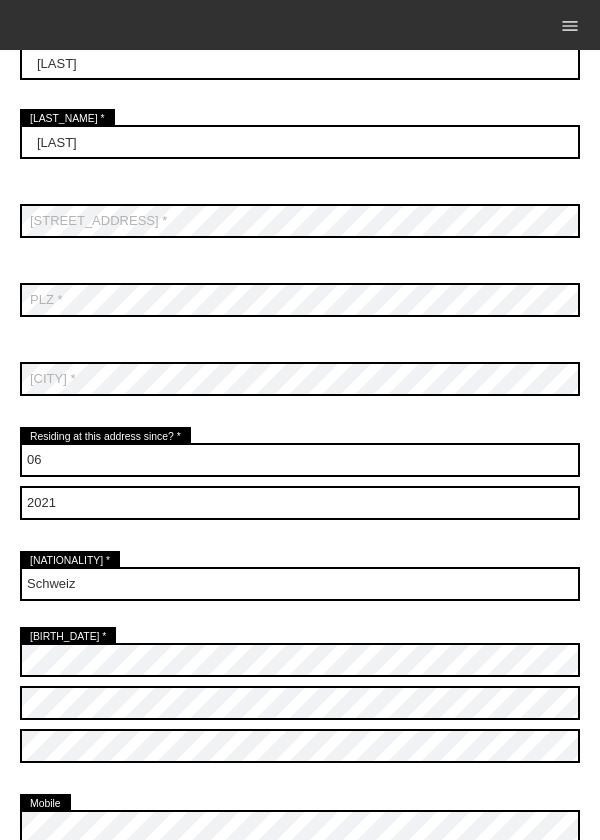 click on "Monat
01
02
03
04
05
06
07 08 09 10 11 12
error Jahr" at bounding box center (300, 484) 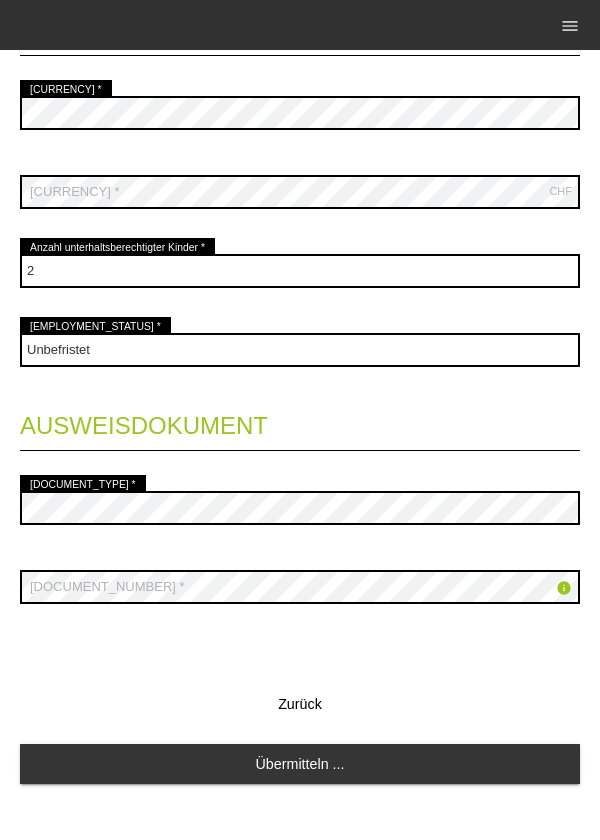 scroll, scrollTop: 1553, scrollLeft: 0, axis: vertical 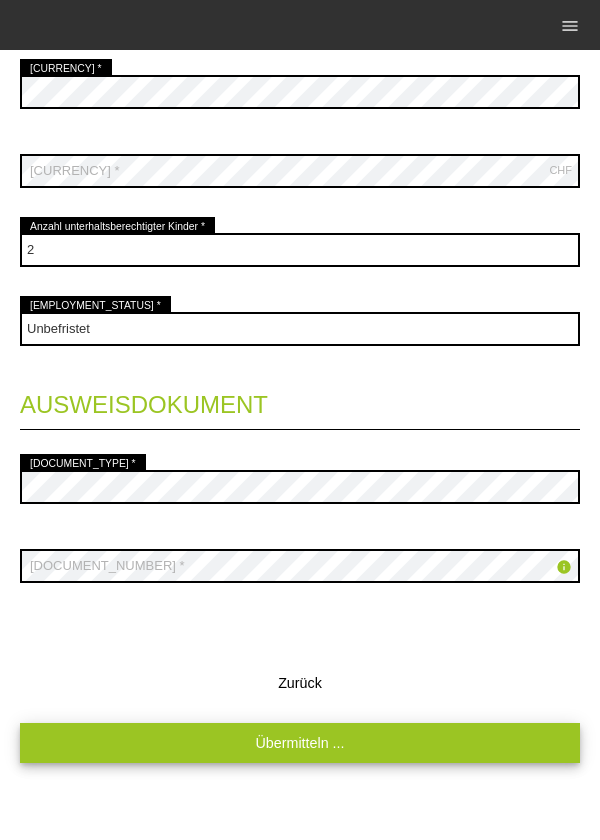click on "Übermitteln ..." at bounding box center [300, 742] 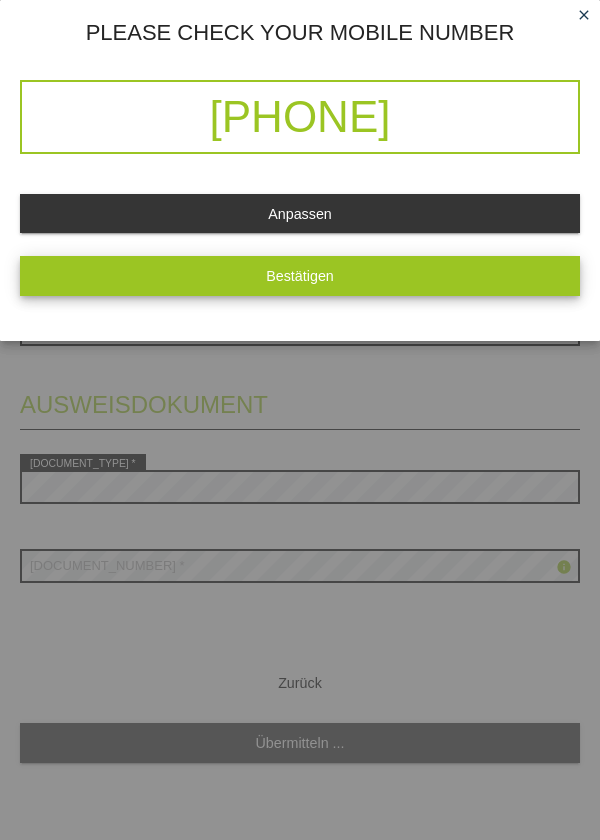 click on "Bestätigen" at bounding box center [300, 275] 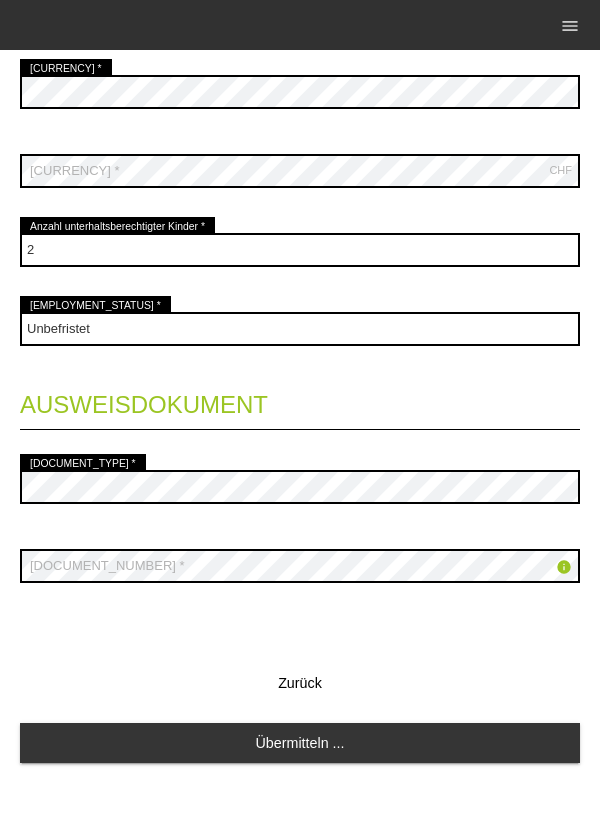 scroll, scrollTop: 0, scrollLeft: 0, axis: both 